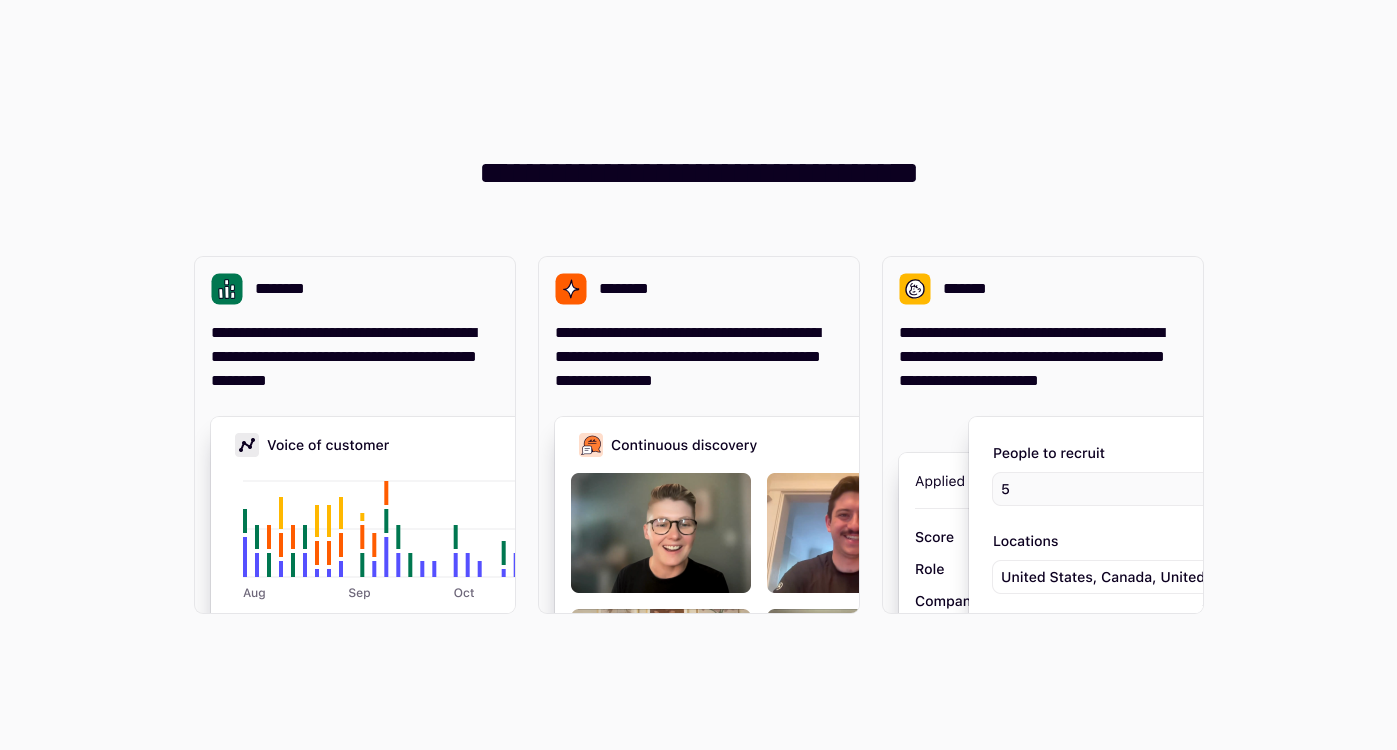 scroll, scrollTop: 0, scrollLeft: 0, axis: both 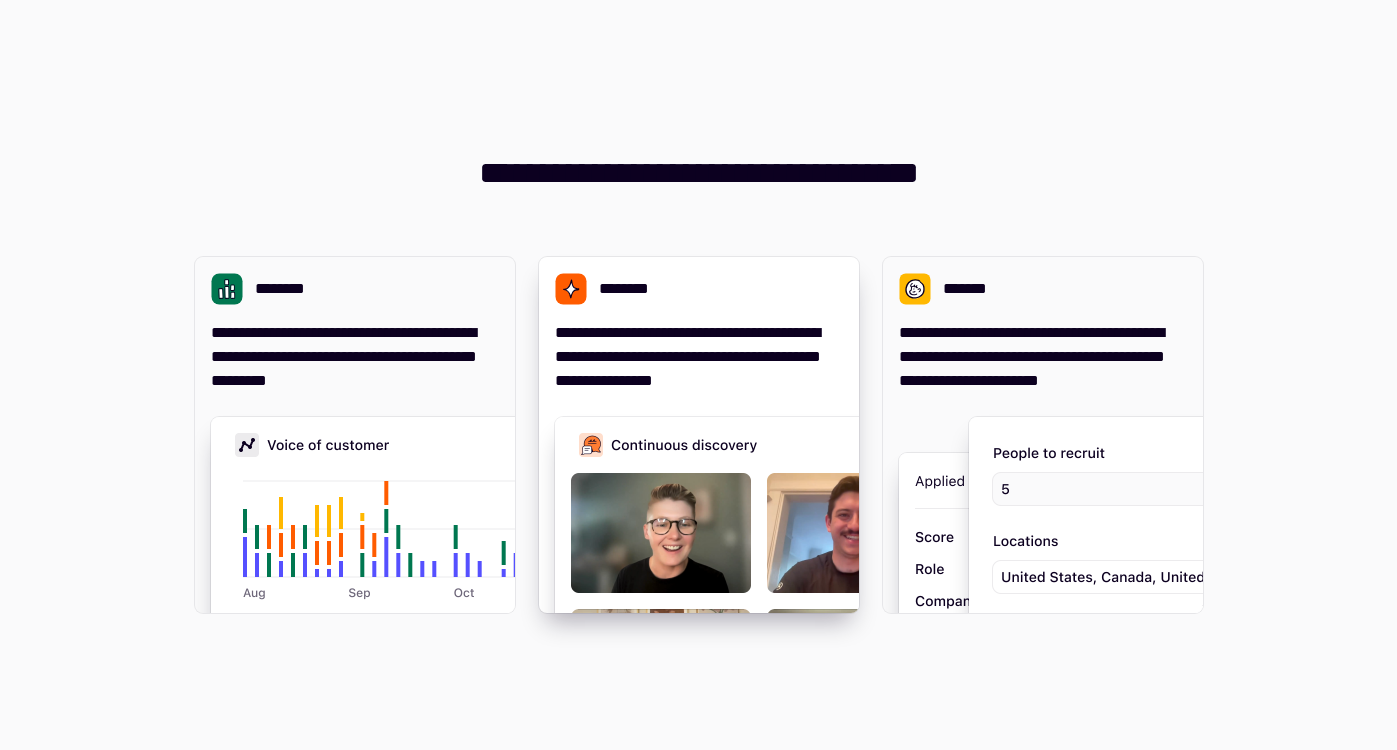 click on "**********" at bounding box center (699, 325) 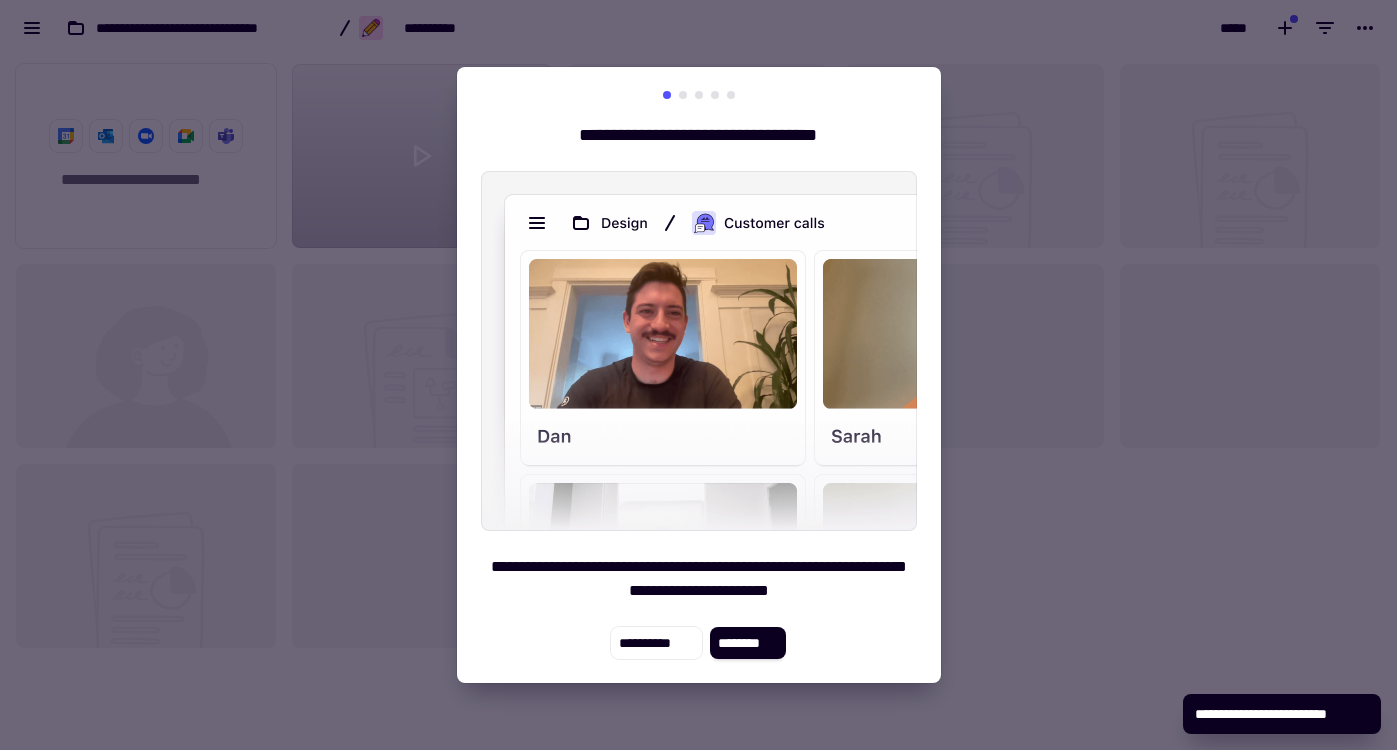 scroll, scrollTop: 1, scrollLeft: 1, axis: both 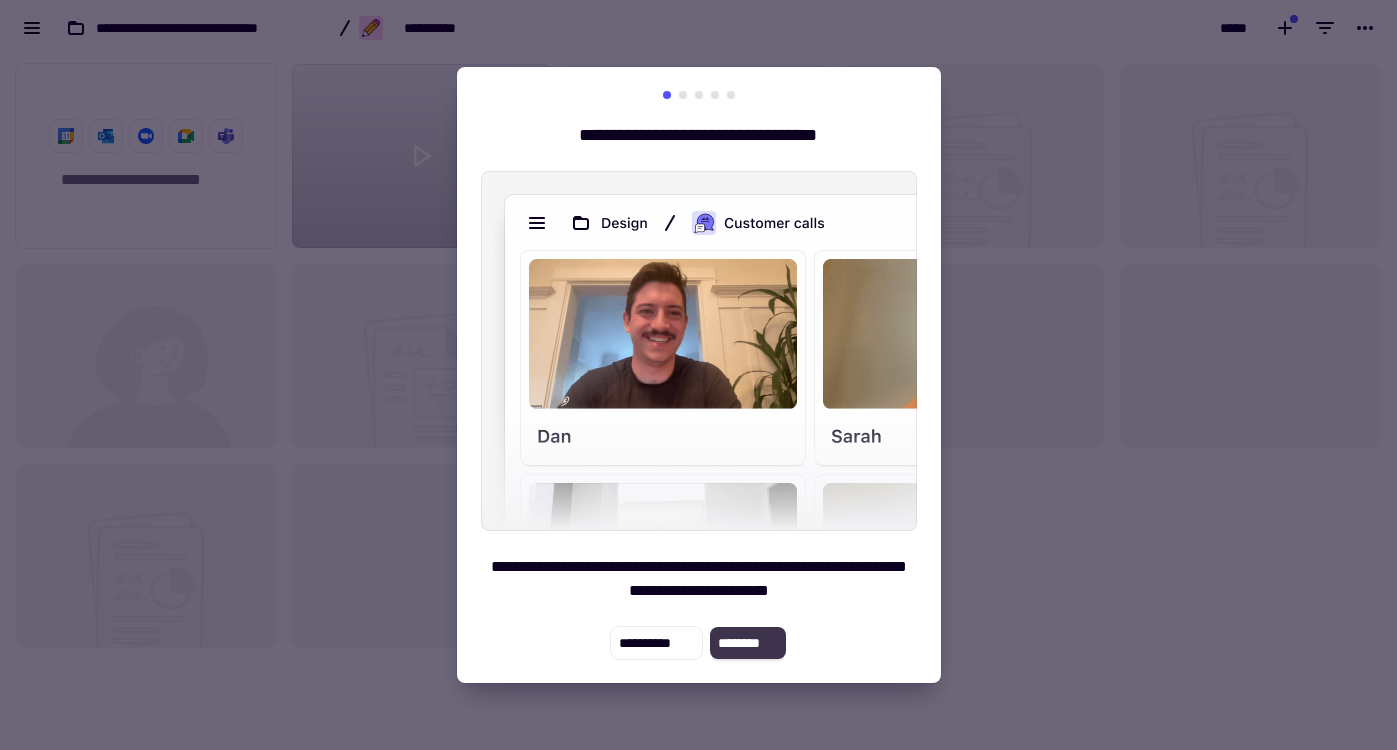 click on "********" 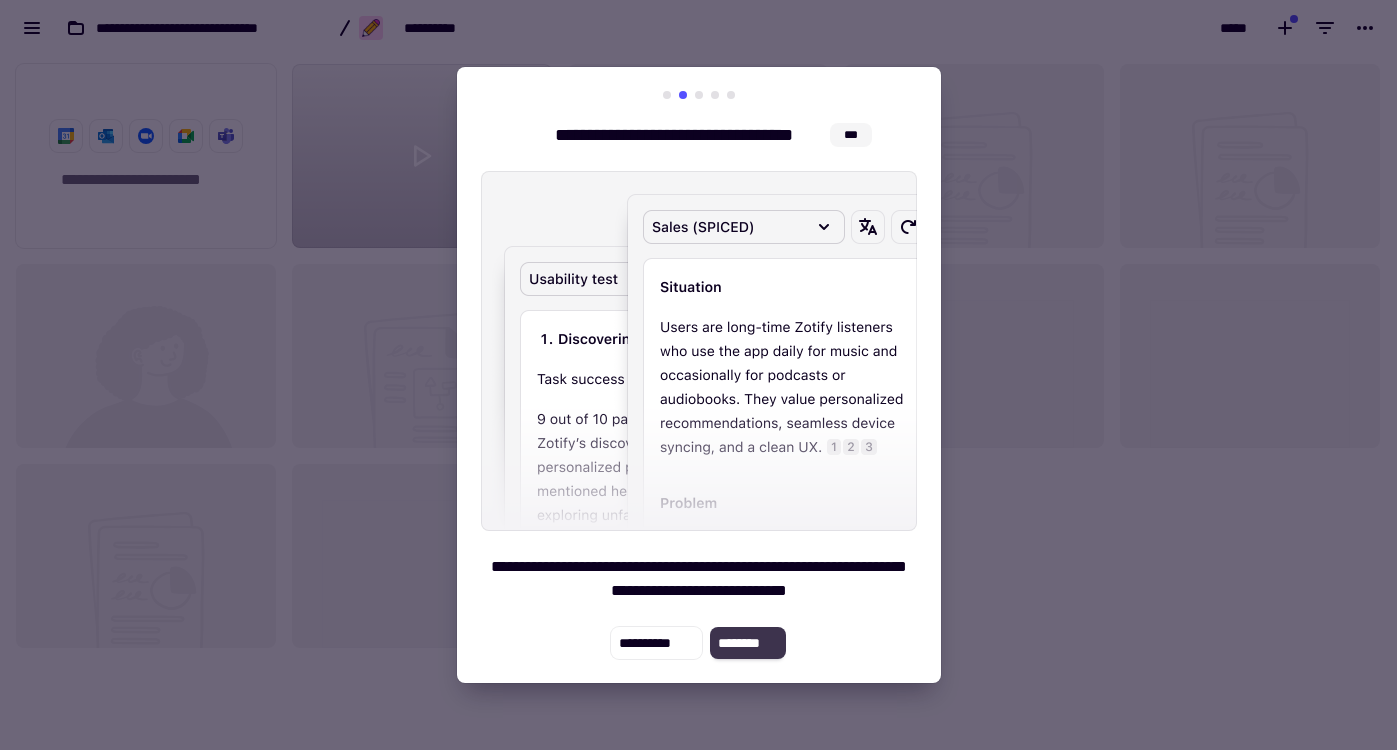click on "********" 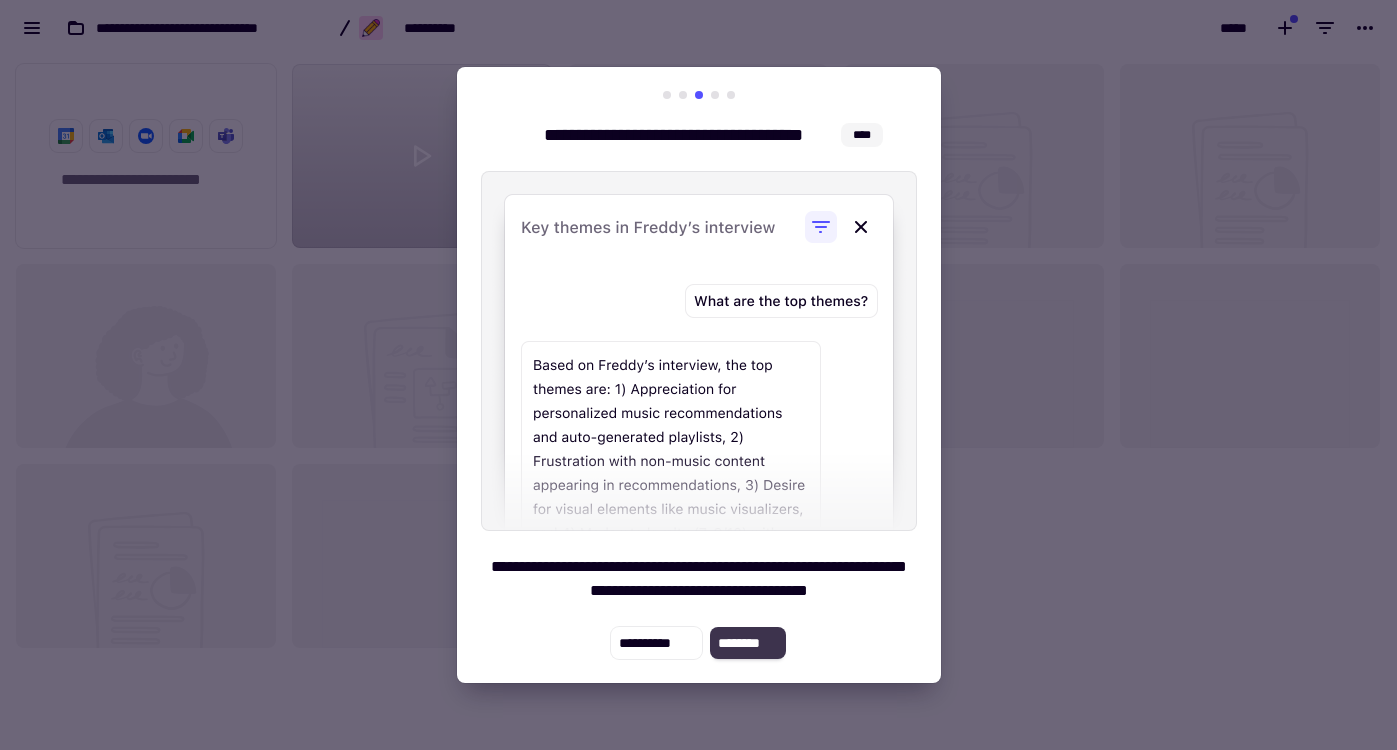 click on "********" 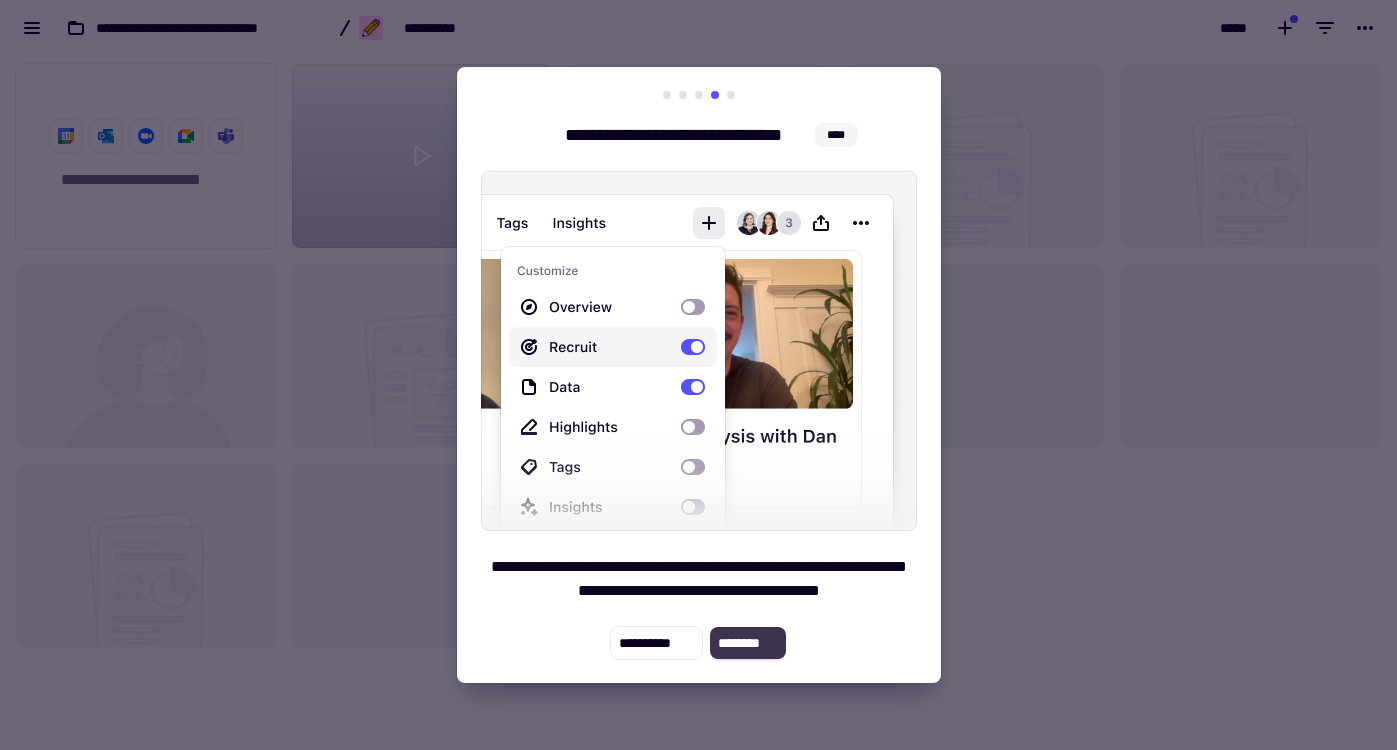 click on "********" 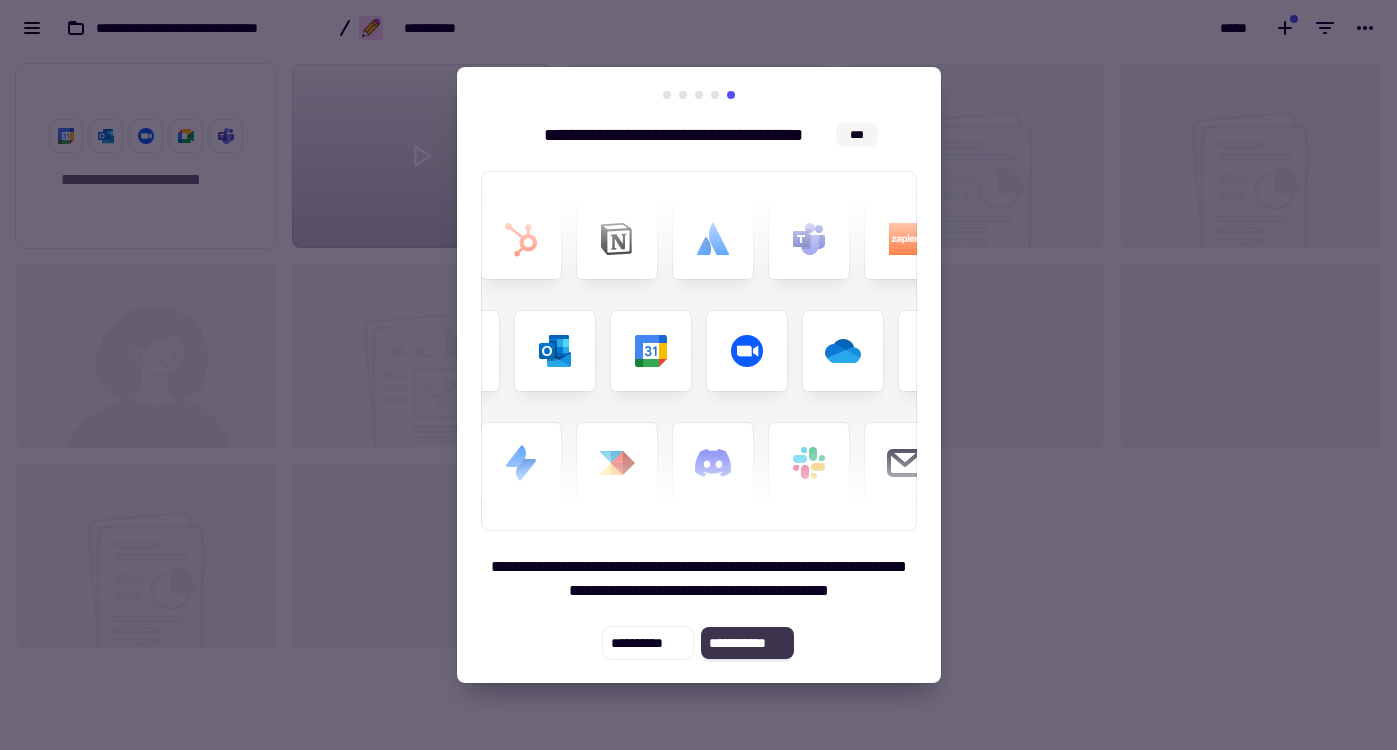 click on "**********" 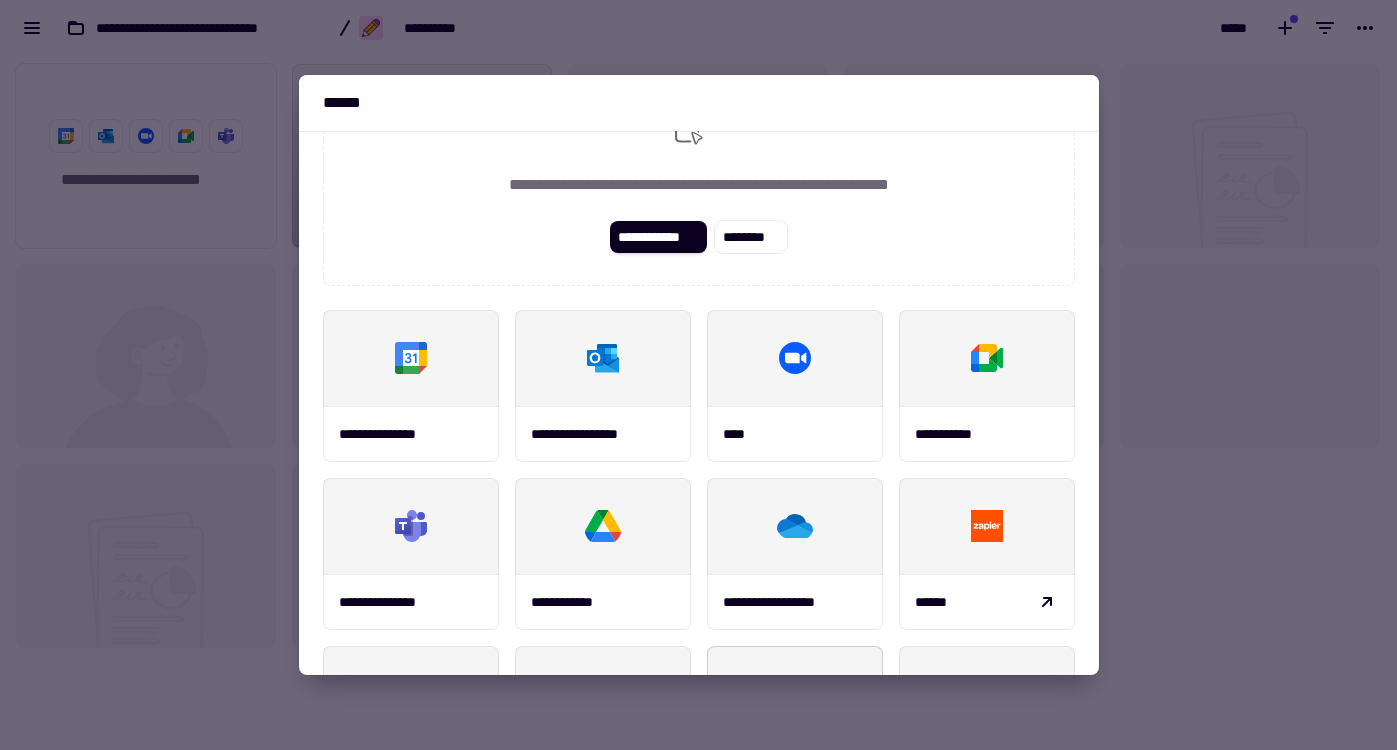 scroll, scrollTop: 59, scrollLeft: 0, axis: vertical 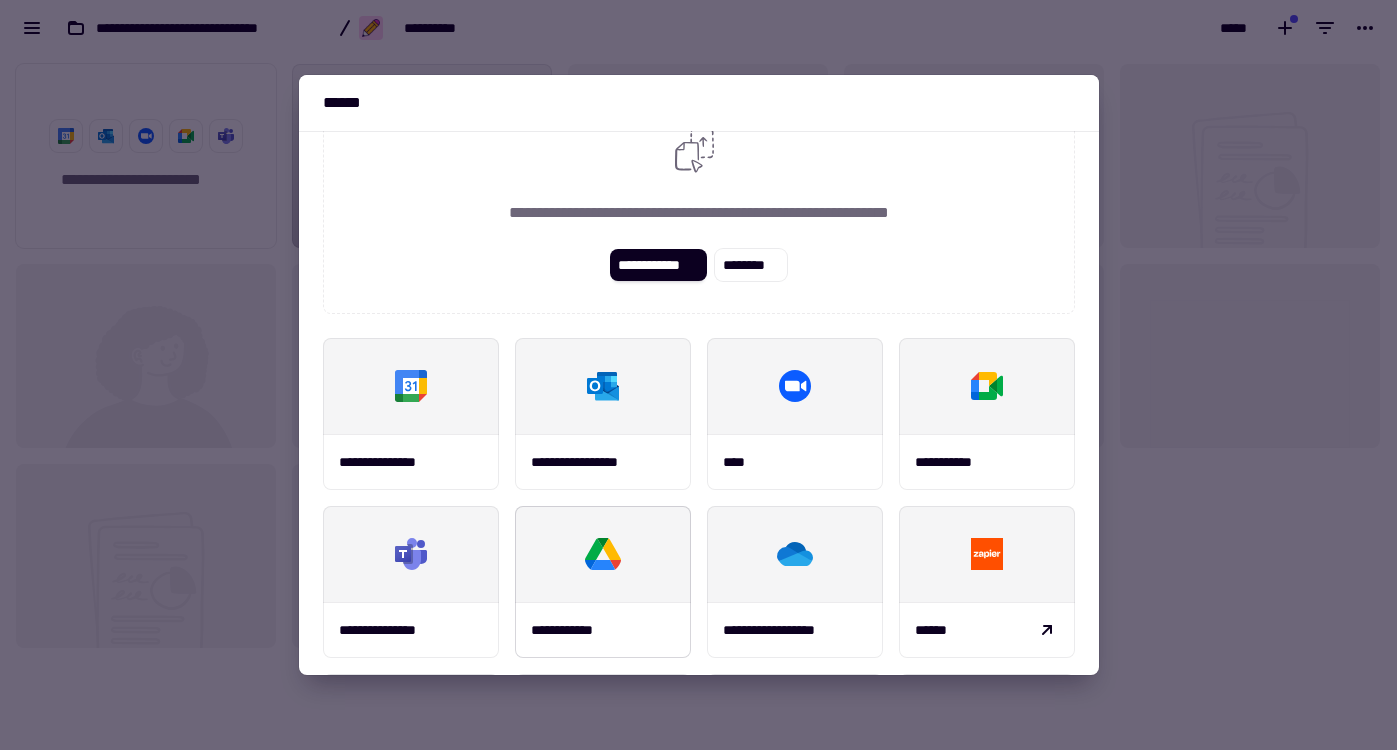 click on "**********" at bounding box center [603, 630] 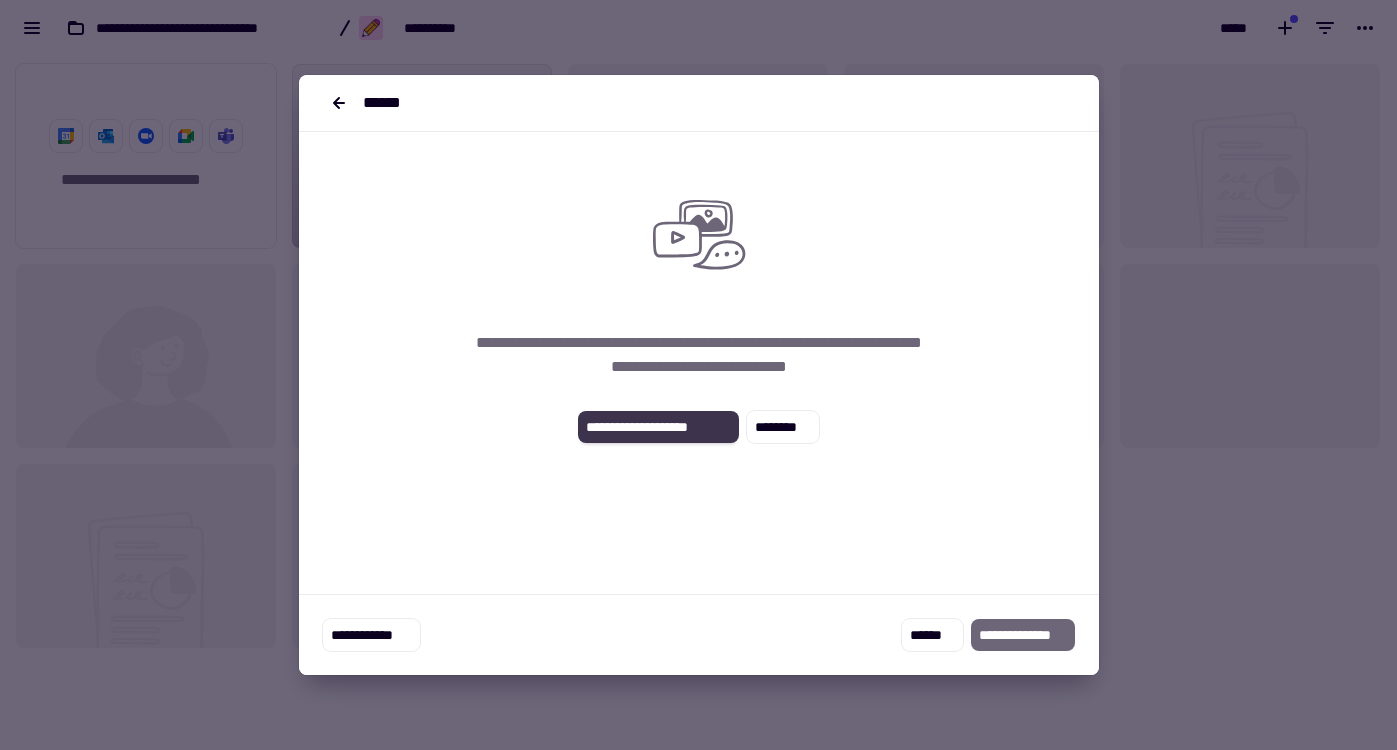 click on "**********" 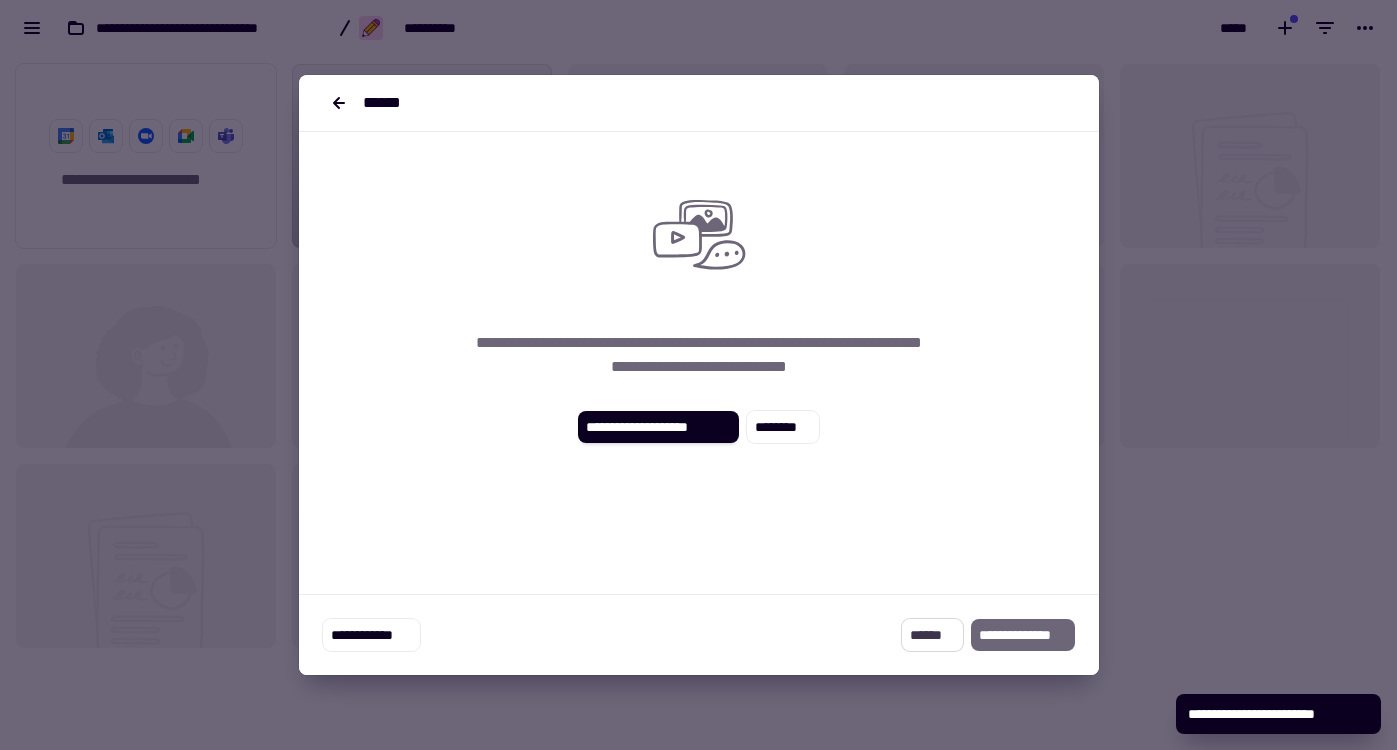 click on "******" 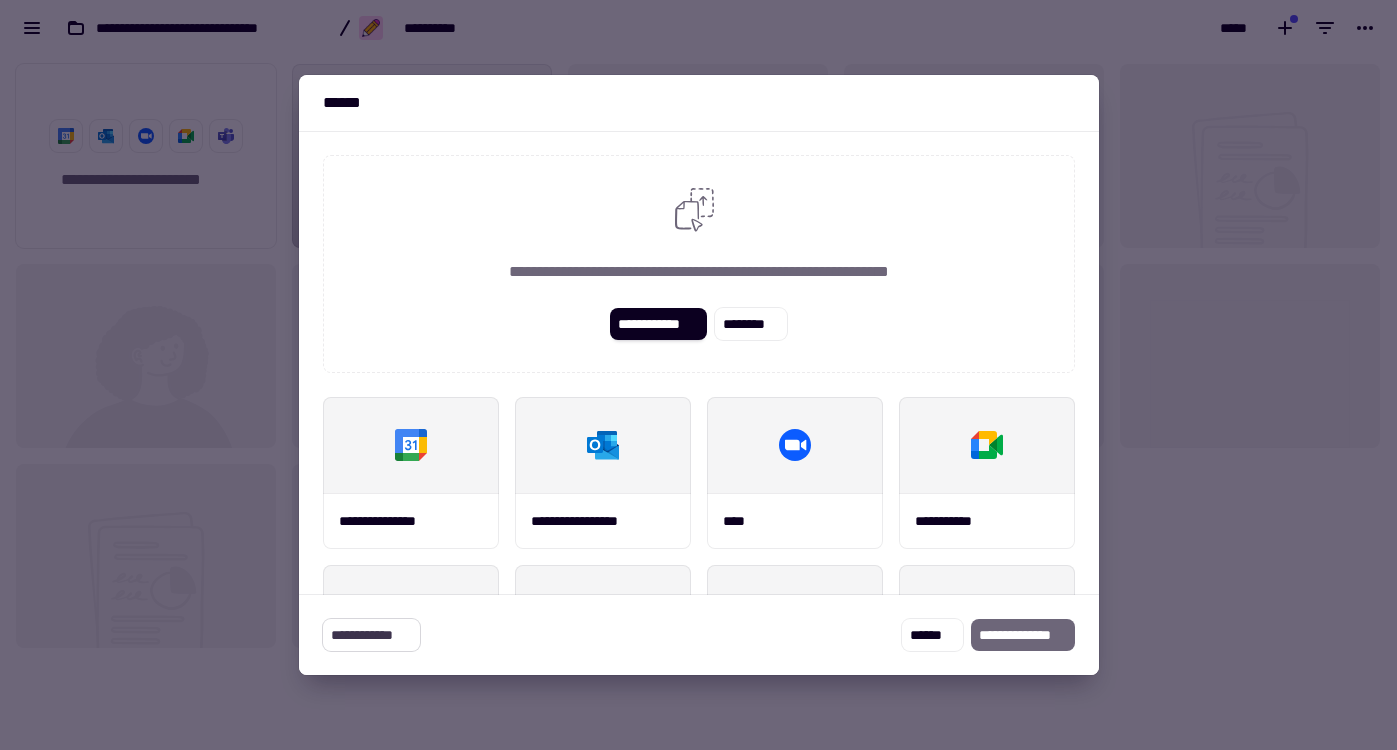 click on "**********" 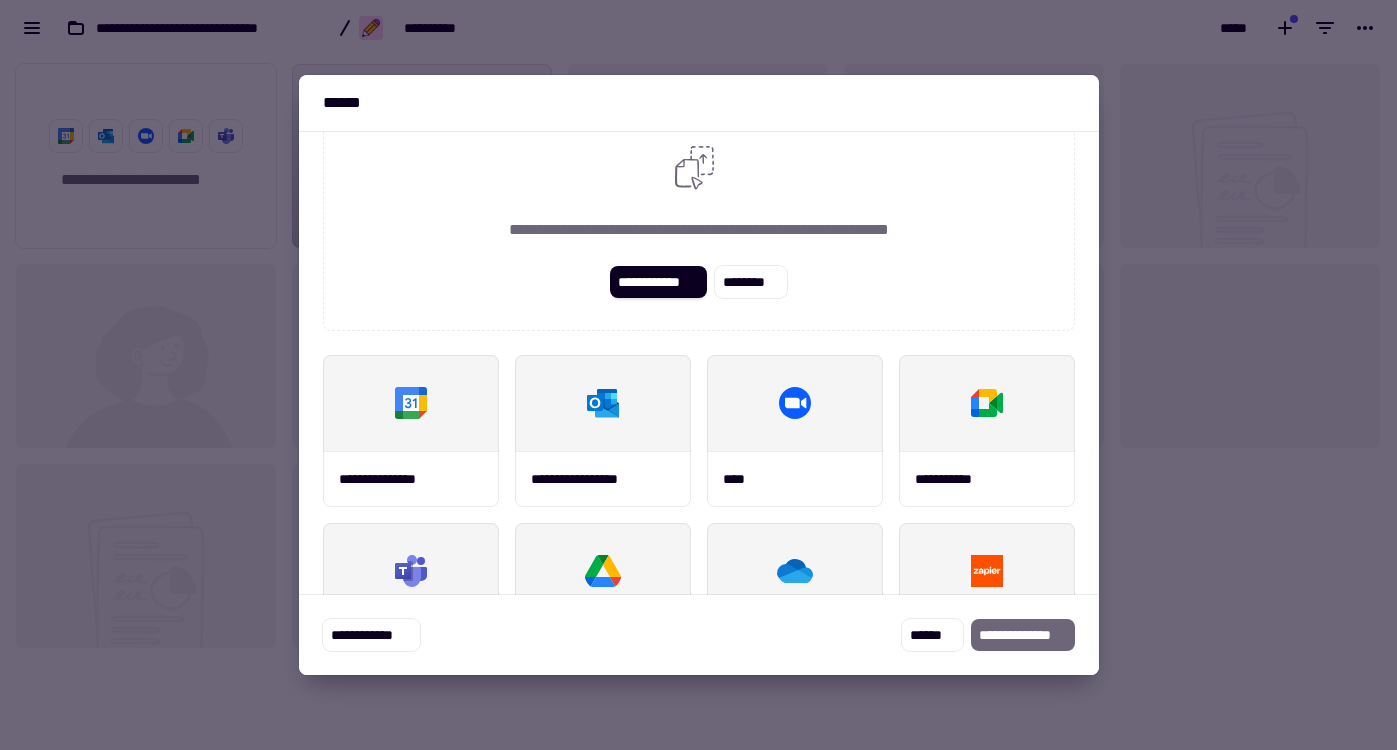 scroll, scrollTop: 32, scrollLeft: 0, axis: vertical 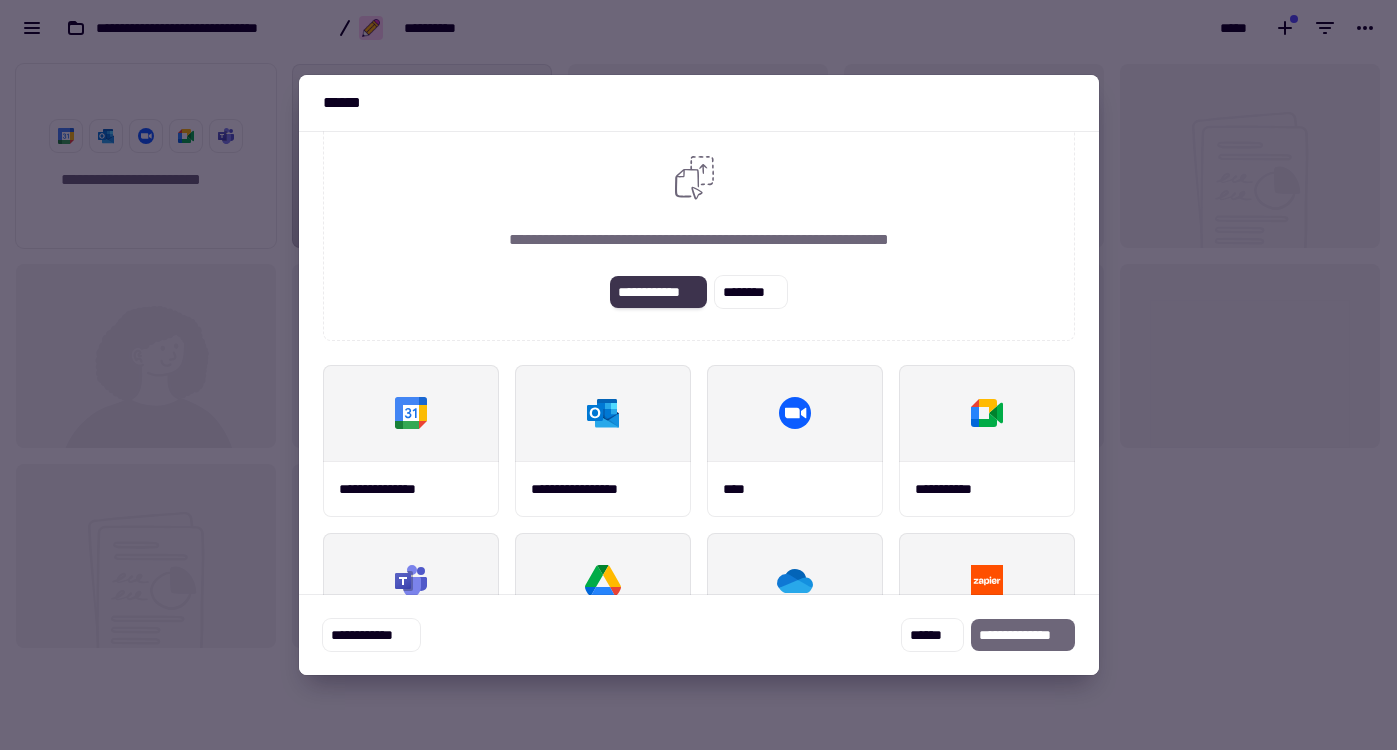 click on "**********" 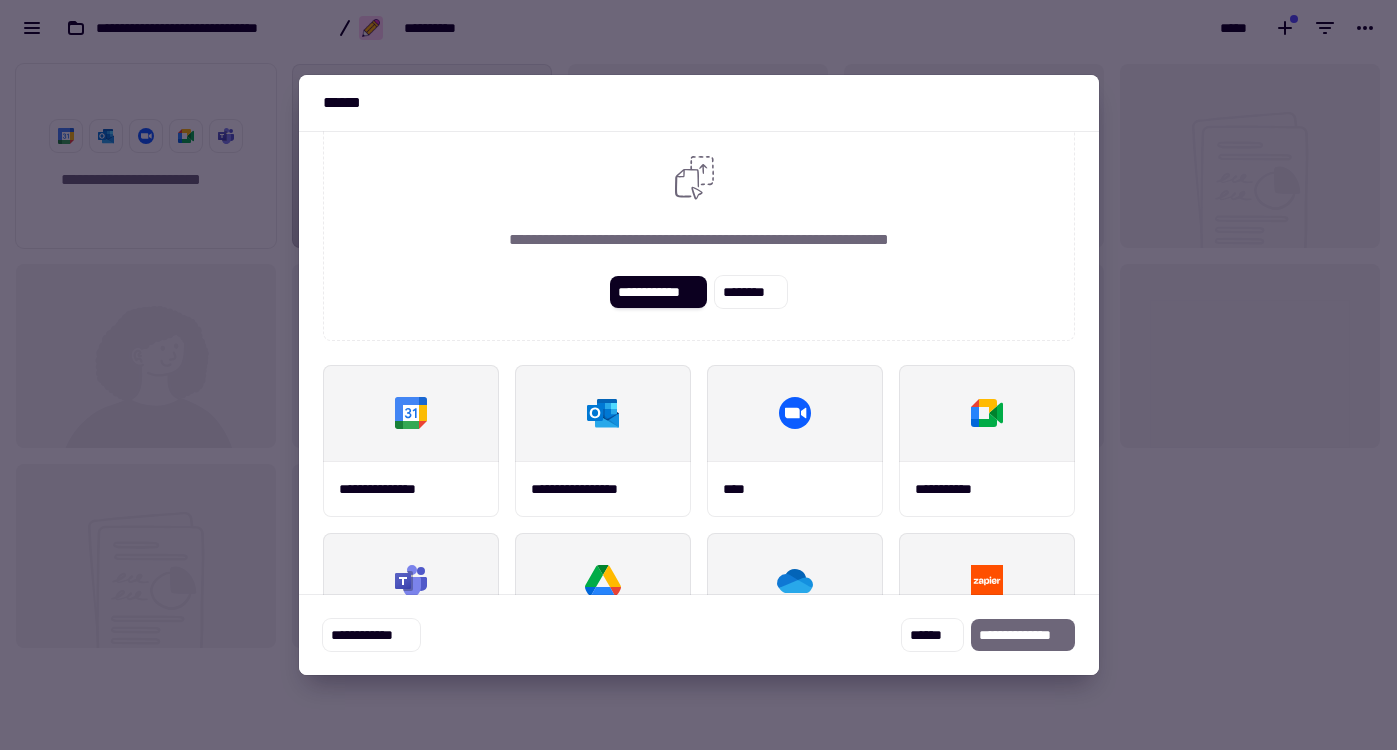 click at bounding box center (698, 375) 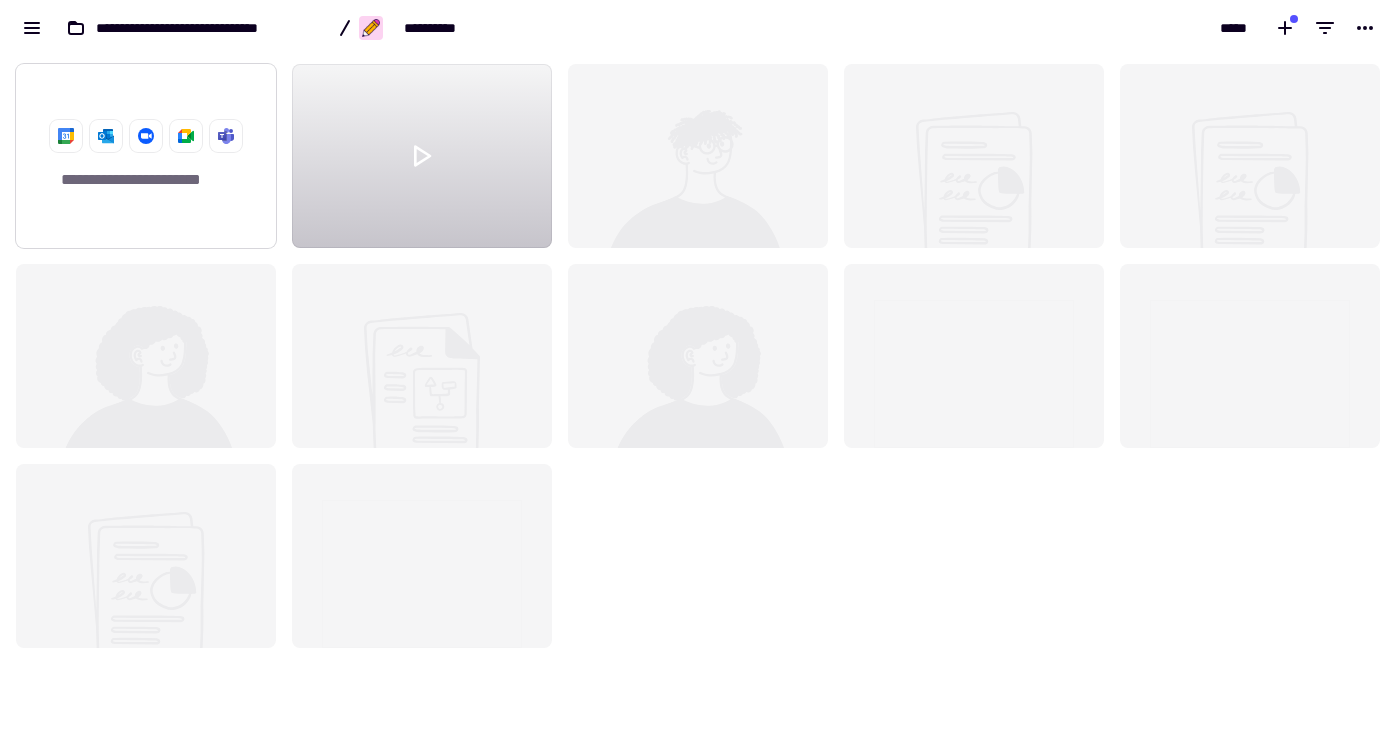 click on "**********" 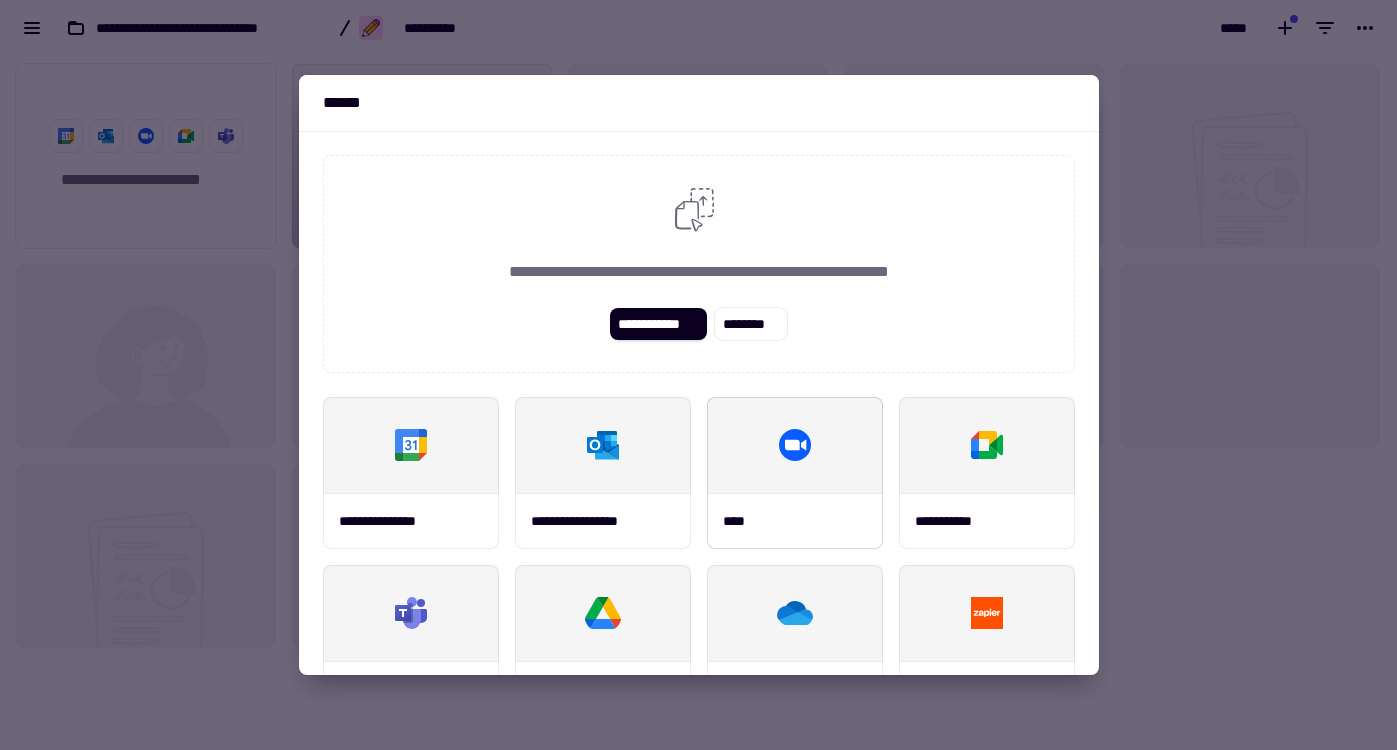 scroll, scrollTop: 83, scrollLeft: 0, axis: vertical 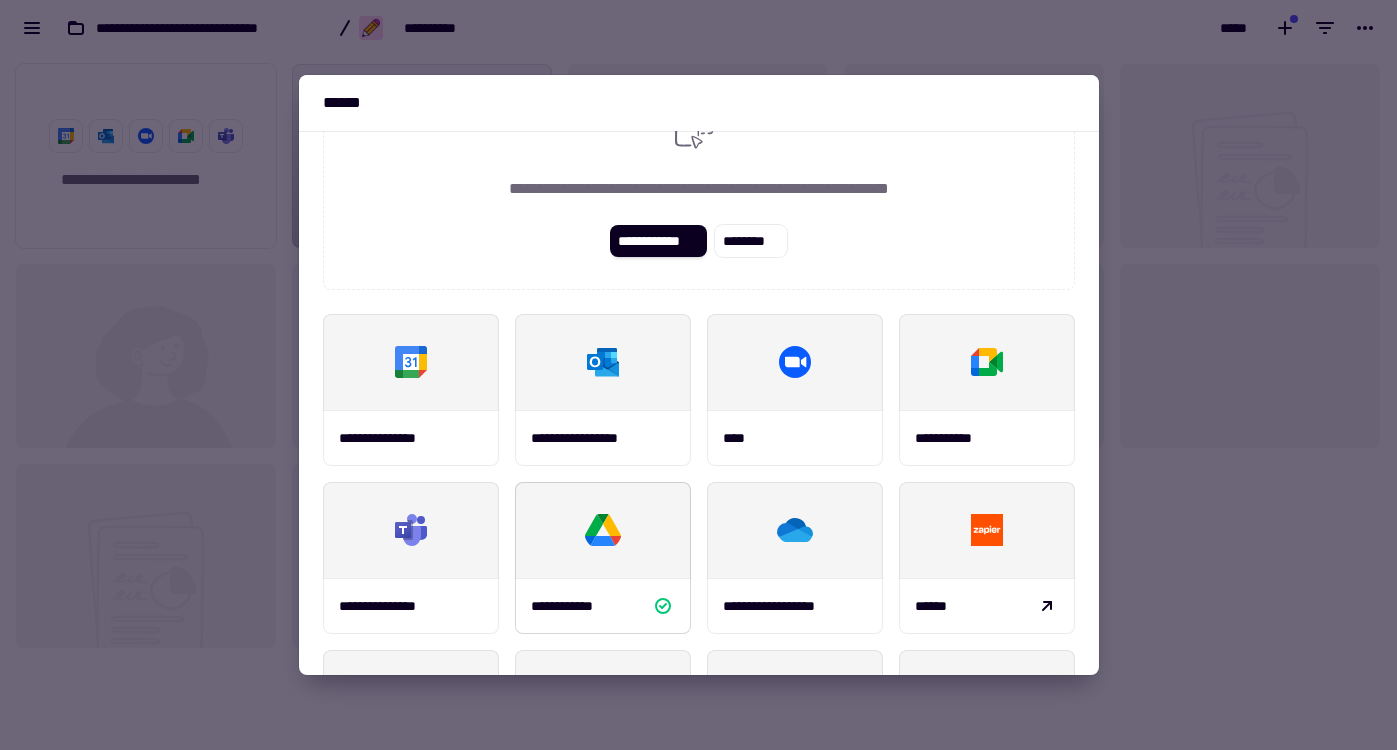 click at bounding box center [603, 530] 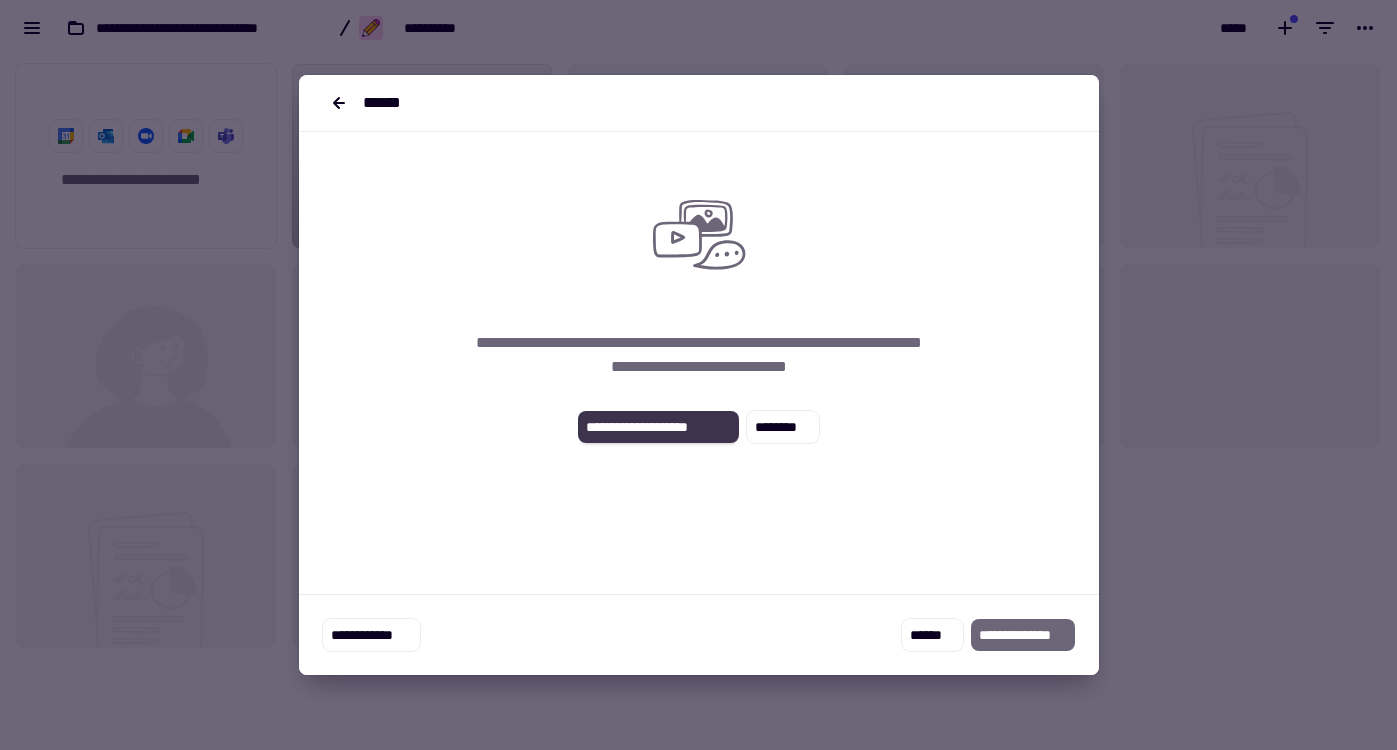 click on "**********" 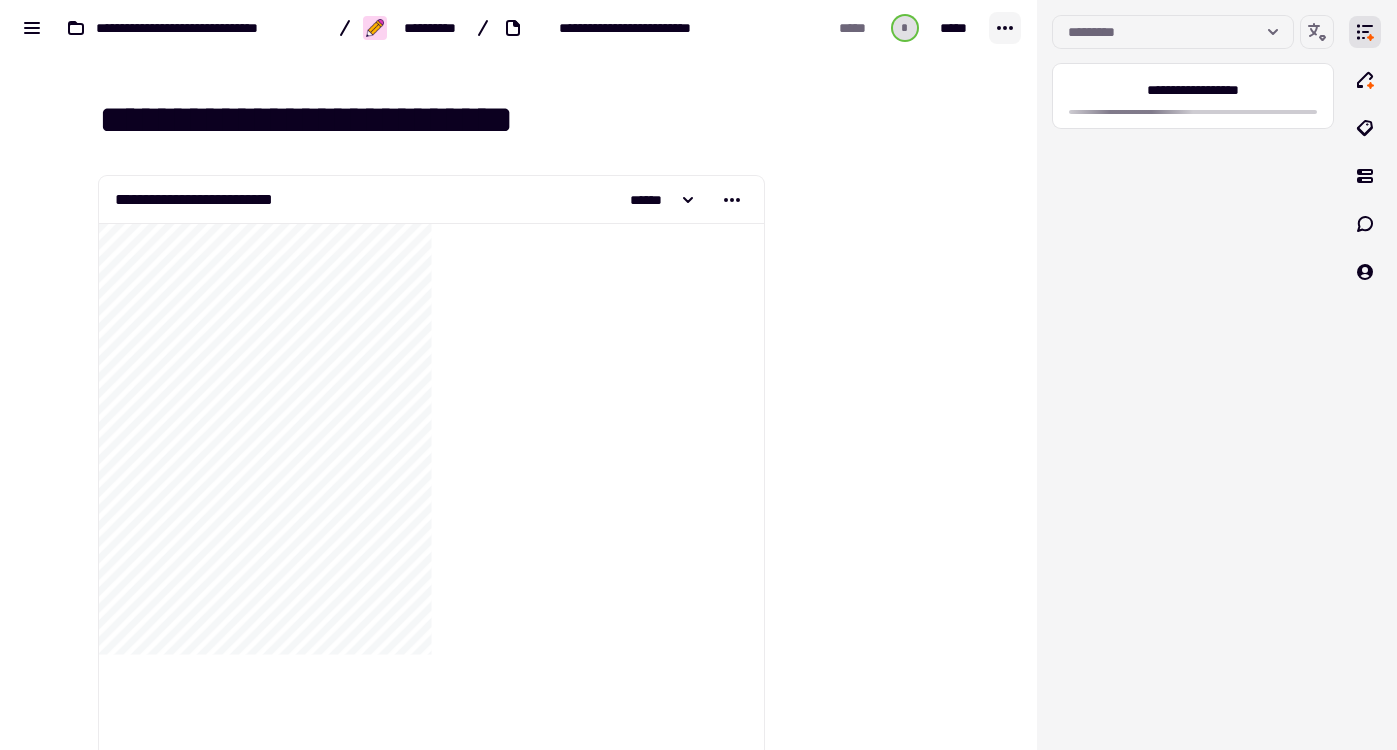 click 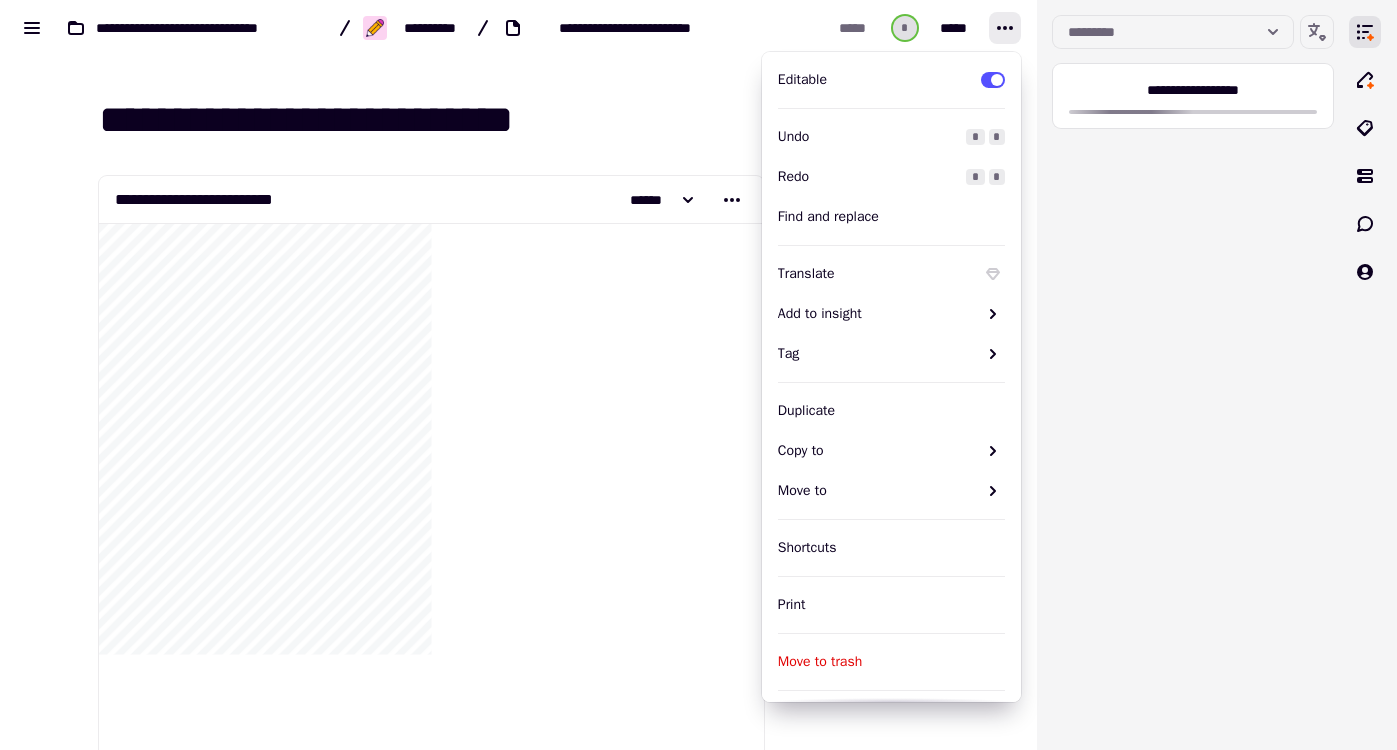 click on "**********" at bounding box center [519, 3795] 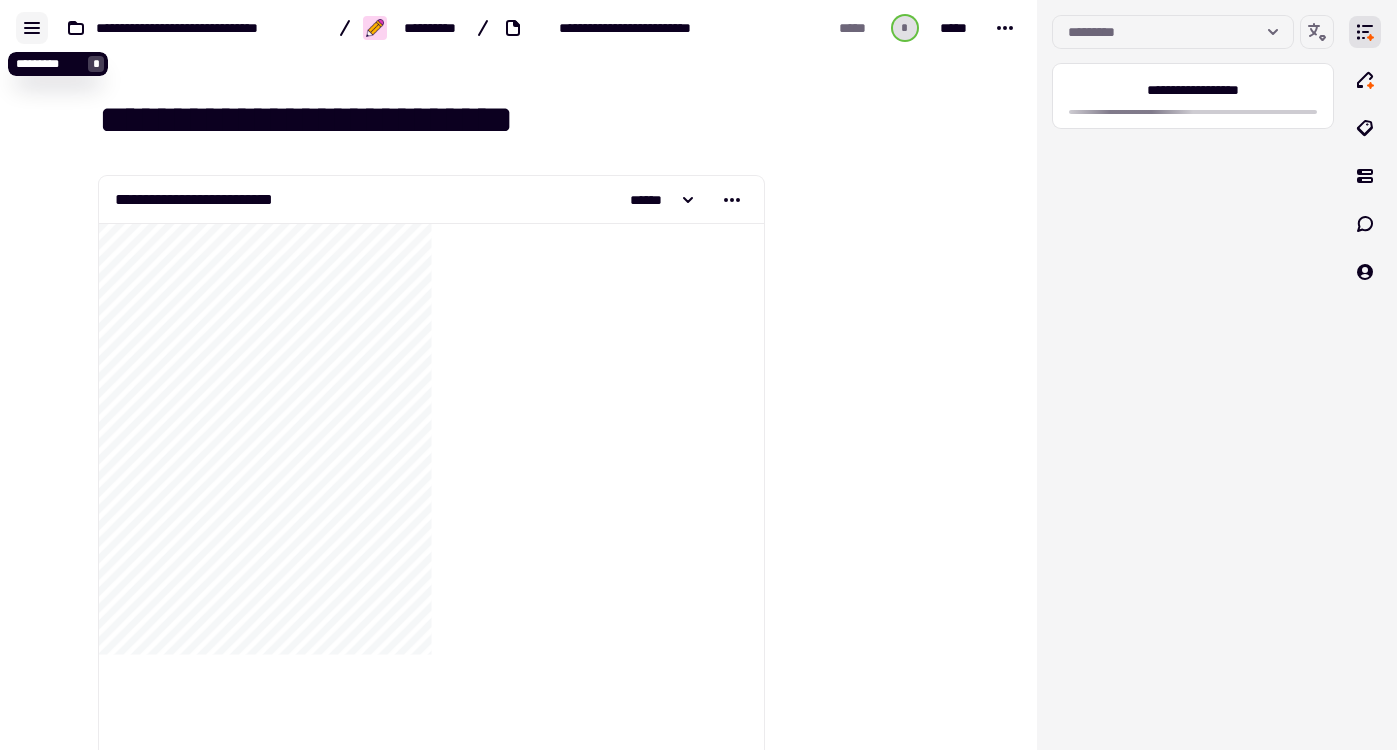 click 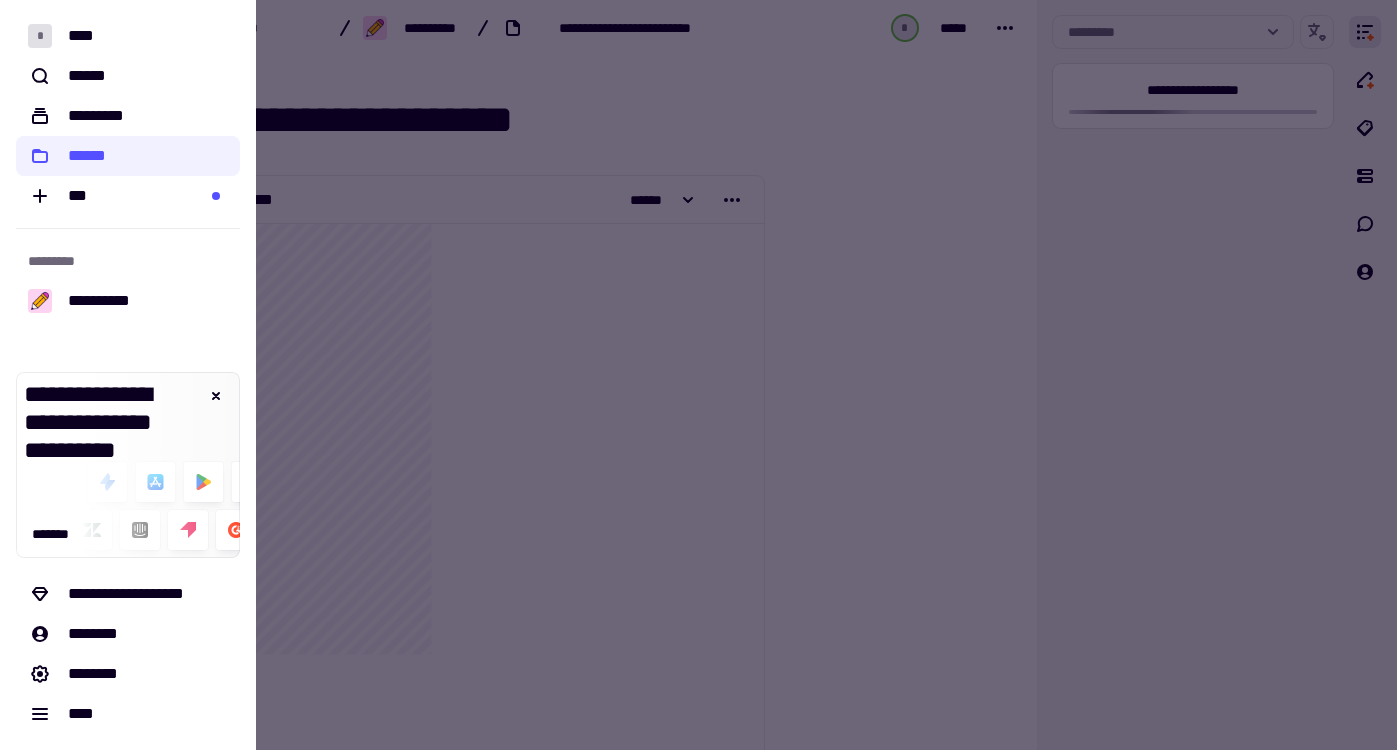 click at bounding box center (698, 375) 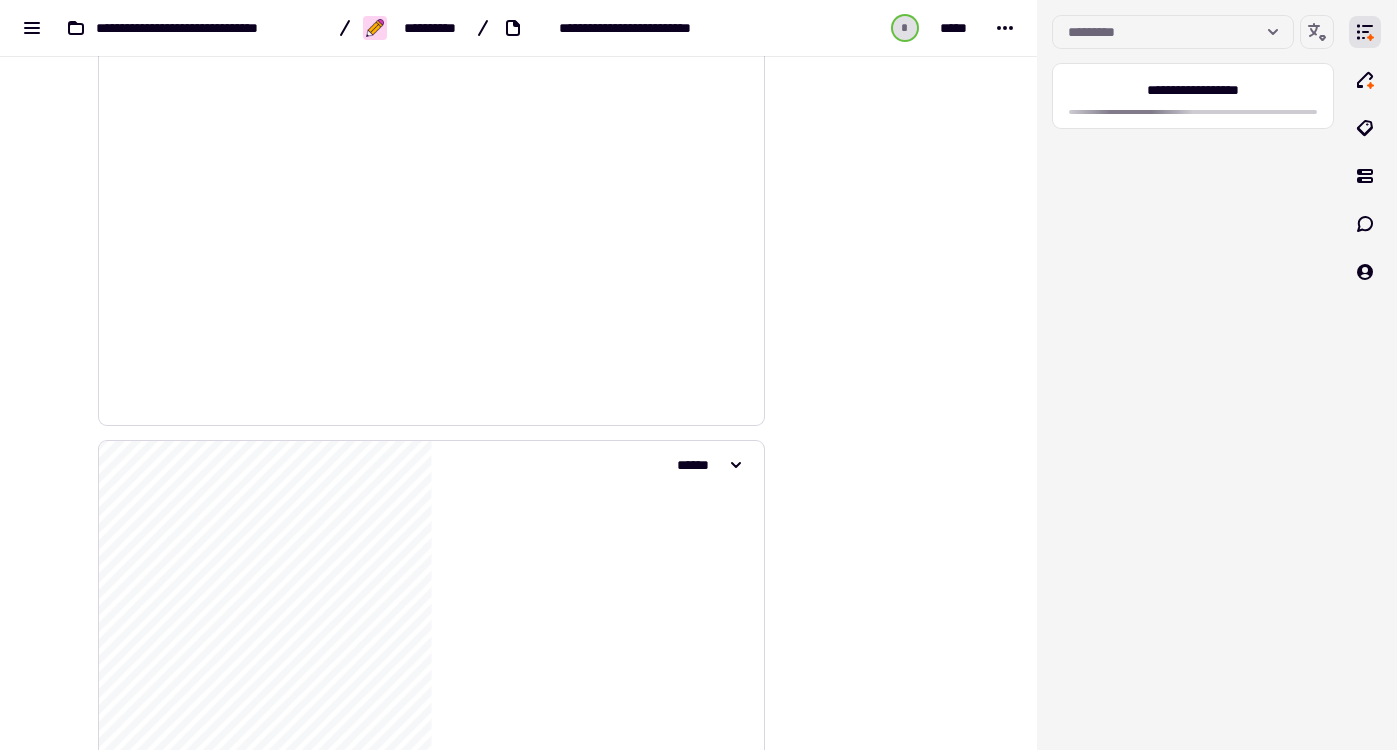 scroll, scrollTop: 492, scrollLeft: 0, axis: vertical 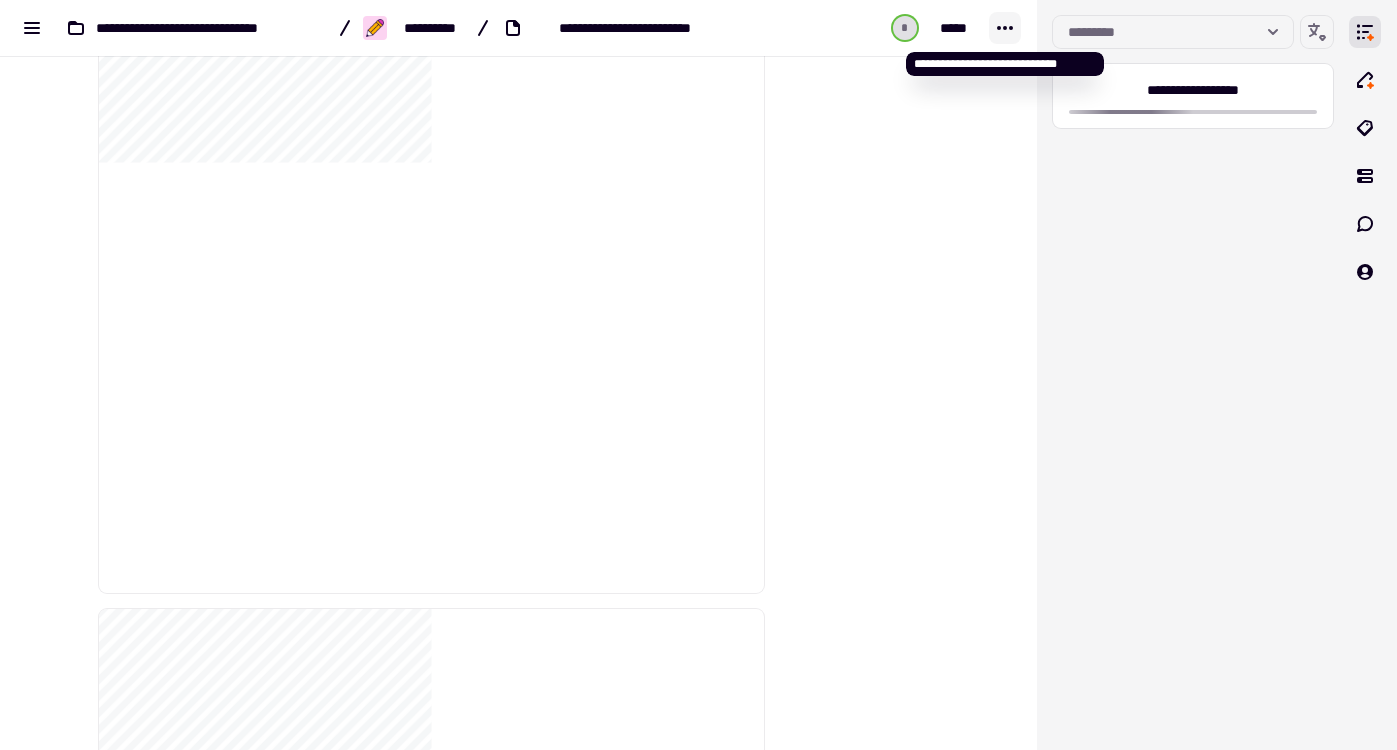 click 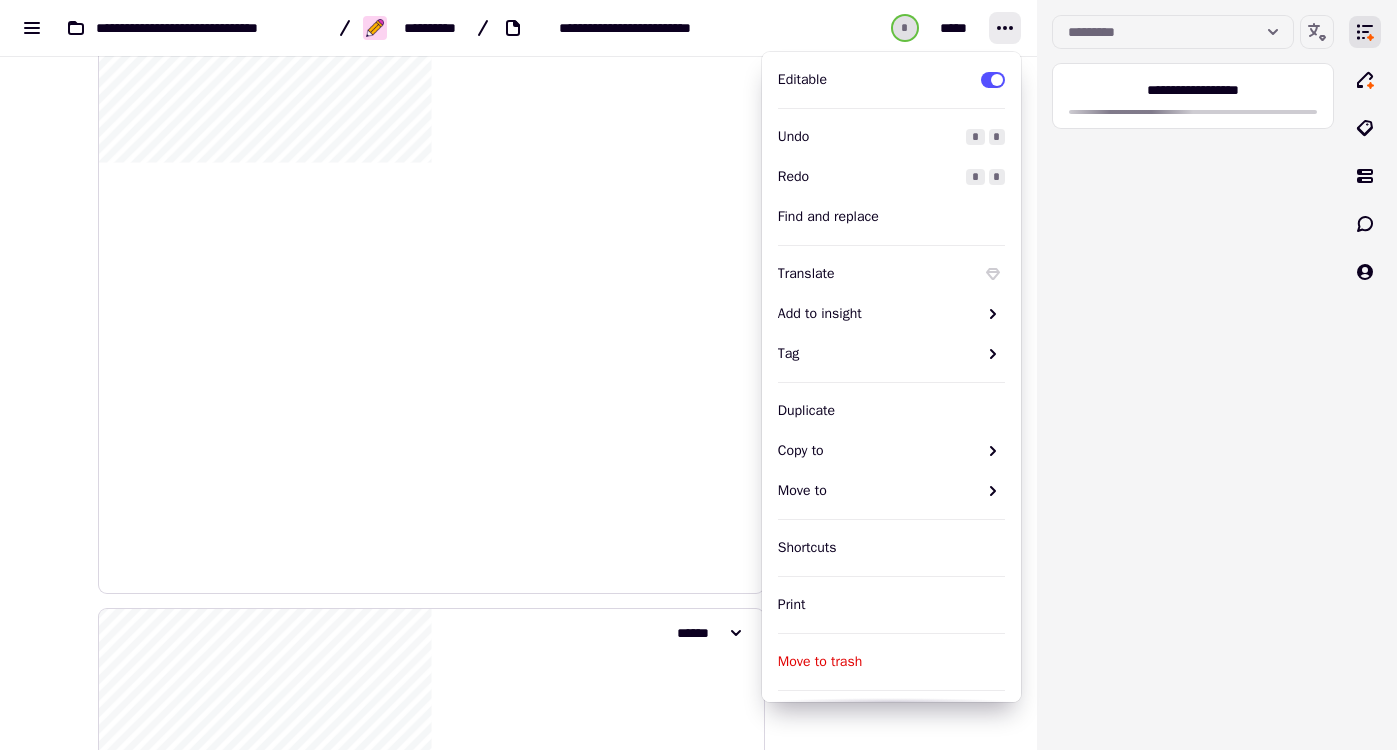 click on "*********" 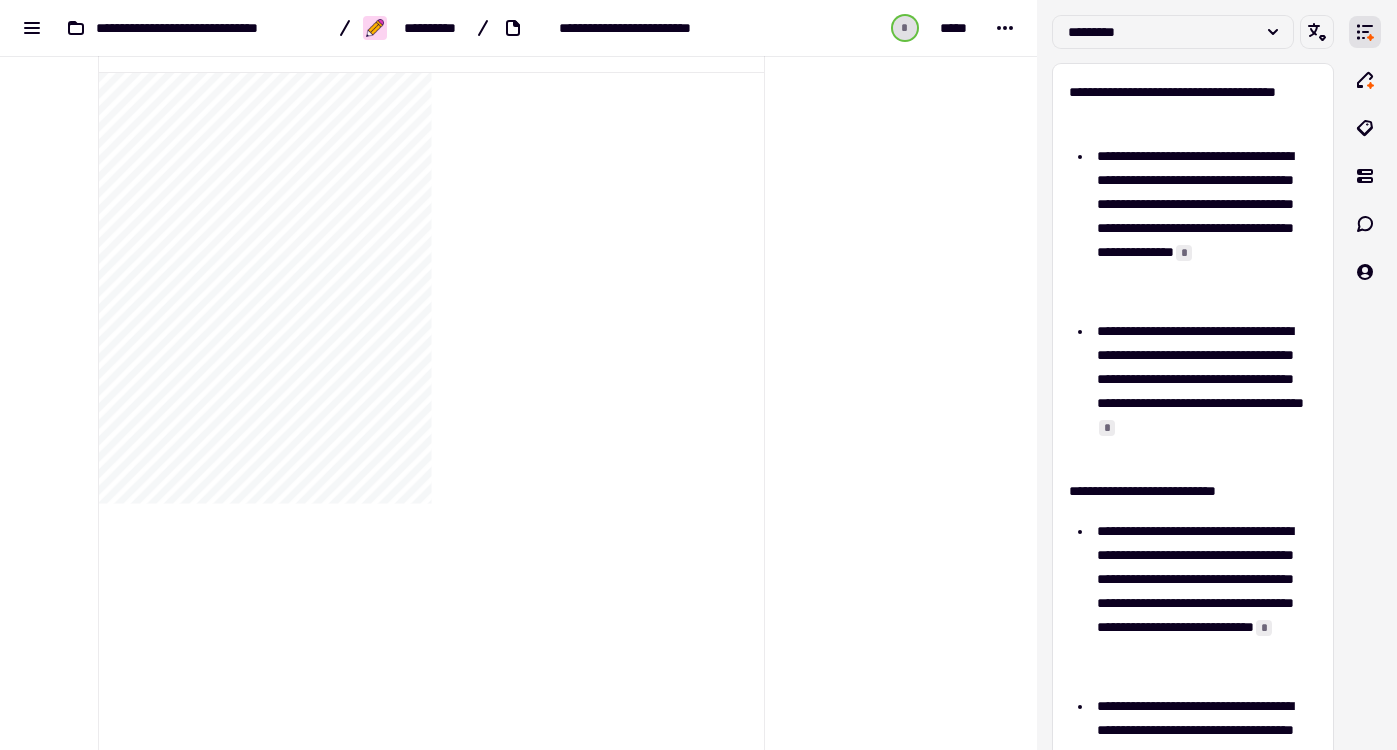 scroll, scrollTop: 228, scrollLeft: 0, axis: vertical 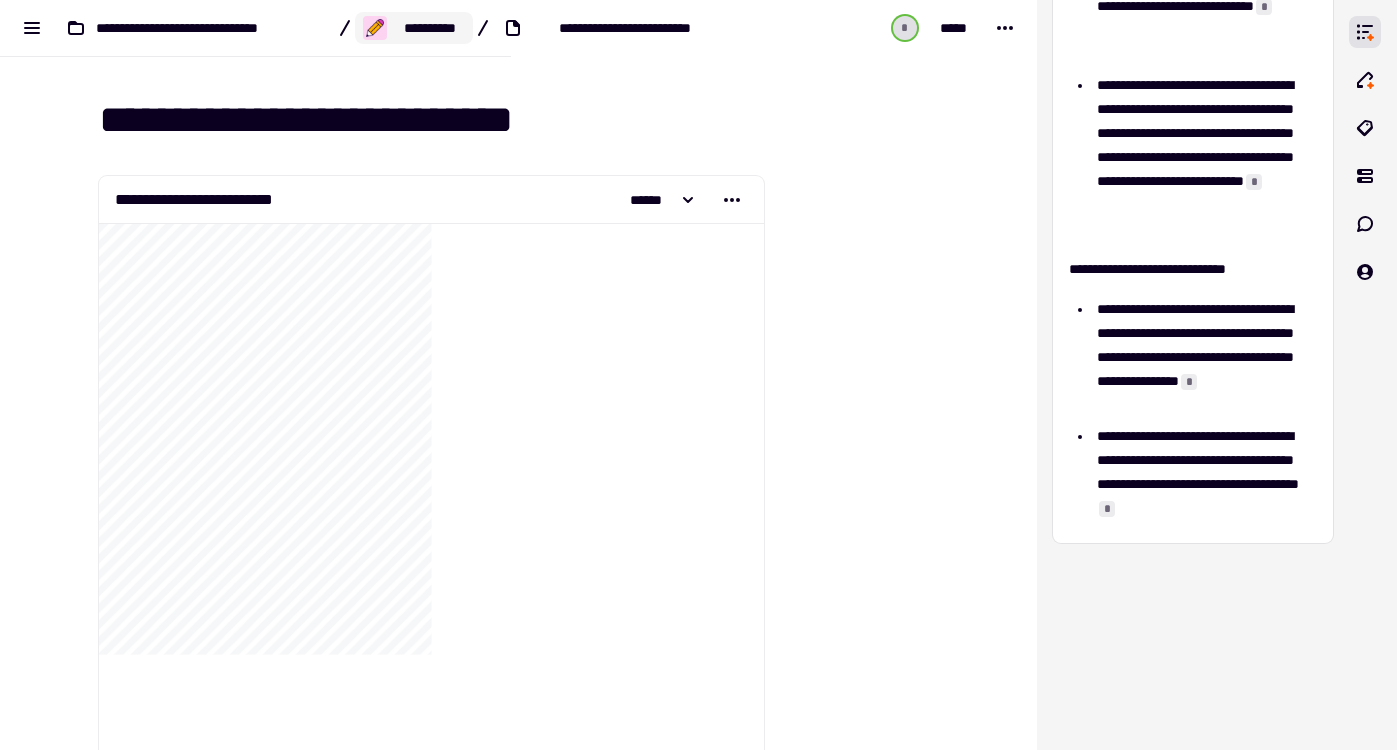 click on "**********" 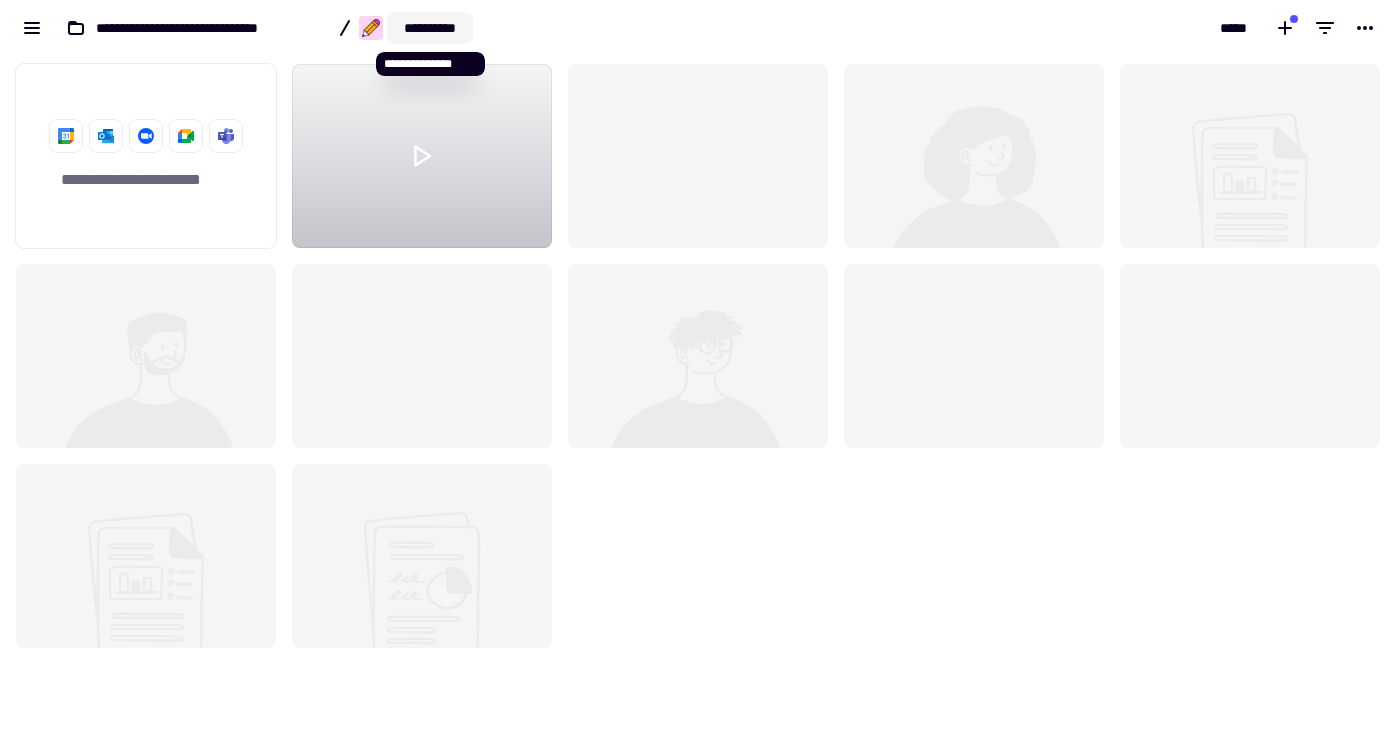 scroll, scrollTop: 1, scrollLeft: 1, axis: both 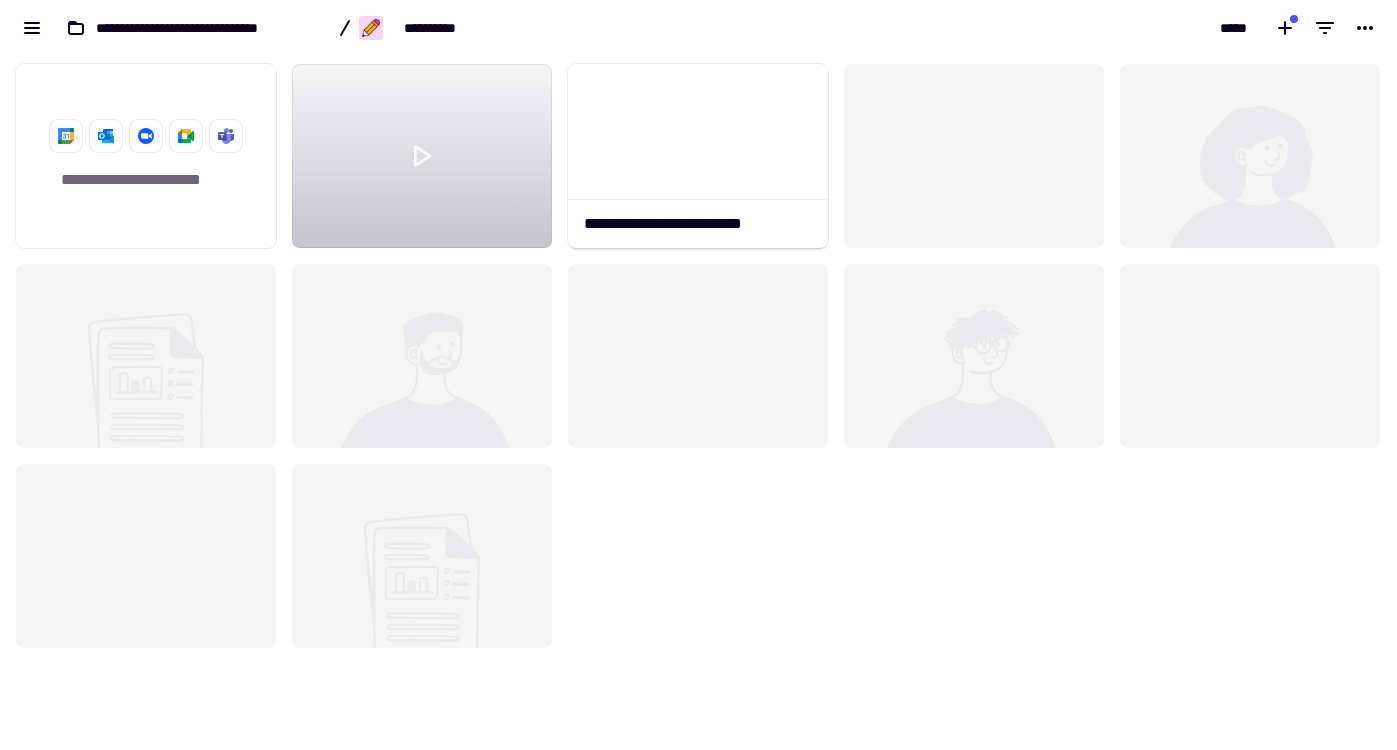 click 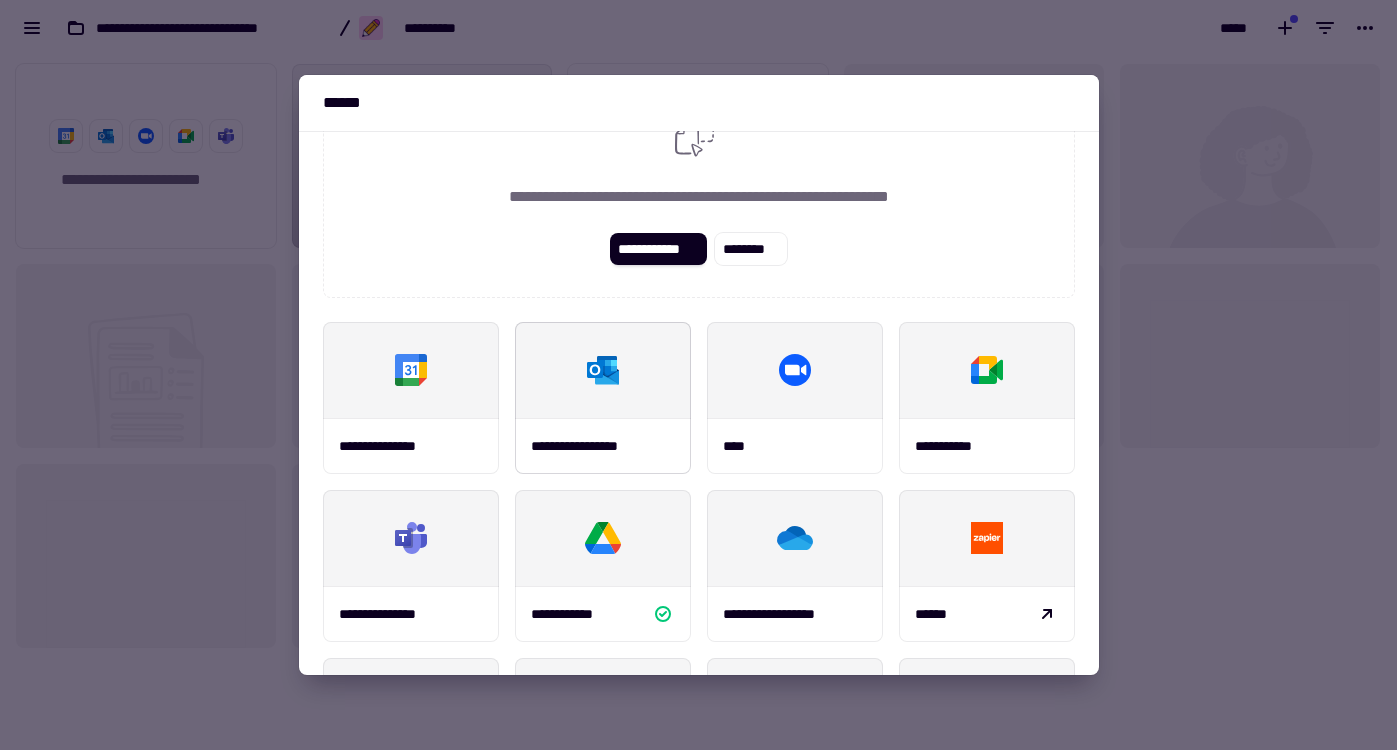scroll, scrollTop: 146, scrollLeft: 0, axis: vertical 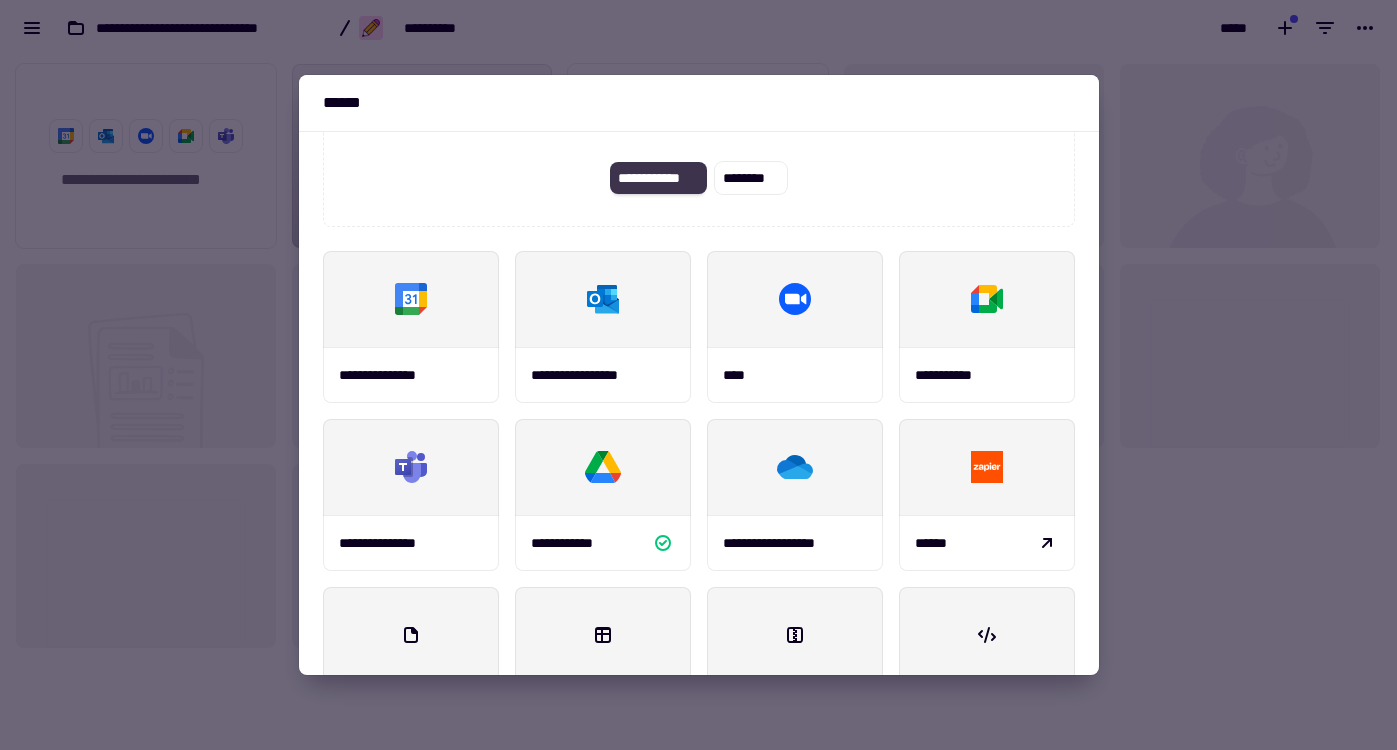 click on "**********" 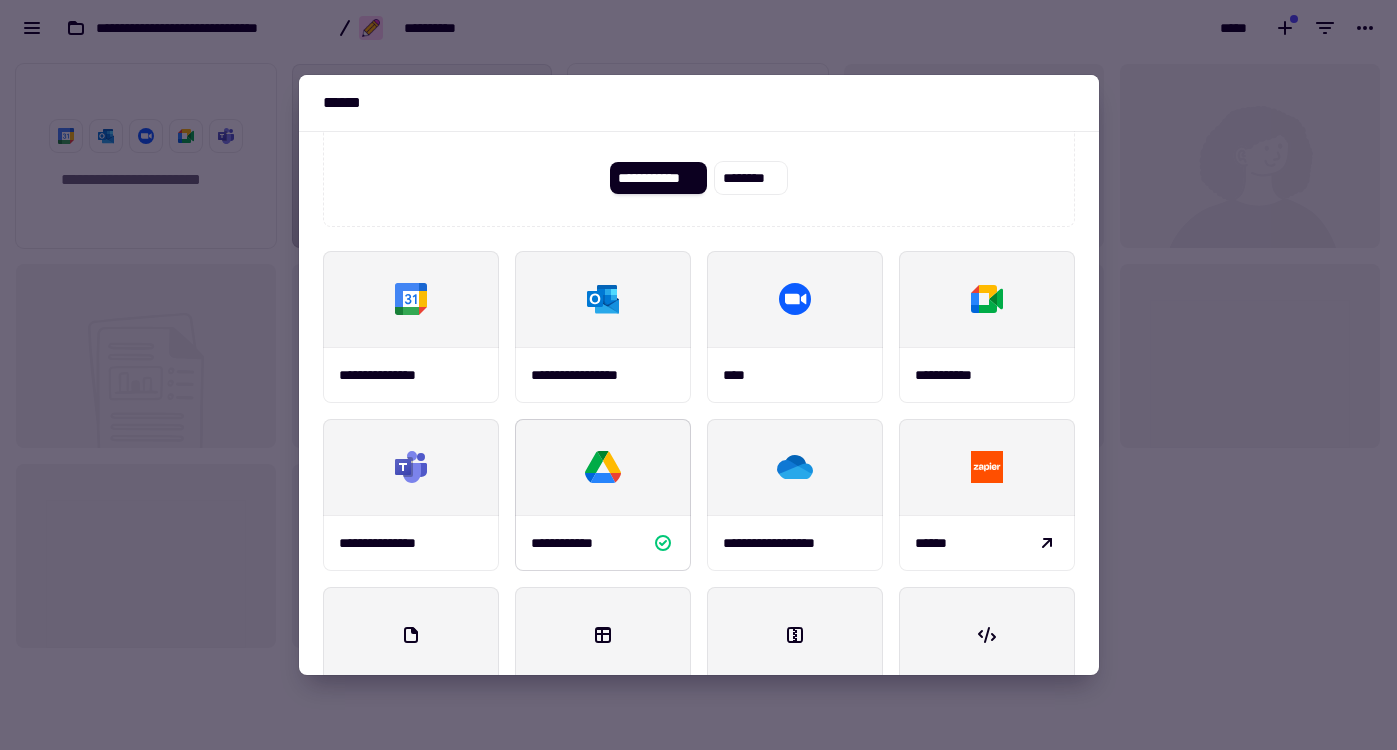 click on "**********" at bounding box center [603, 543] 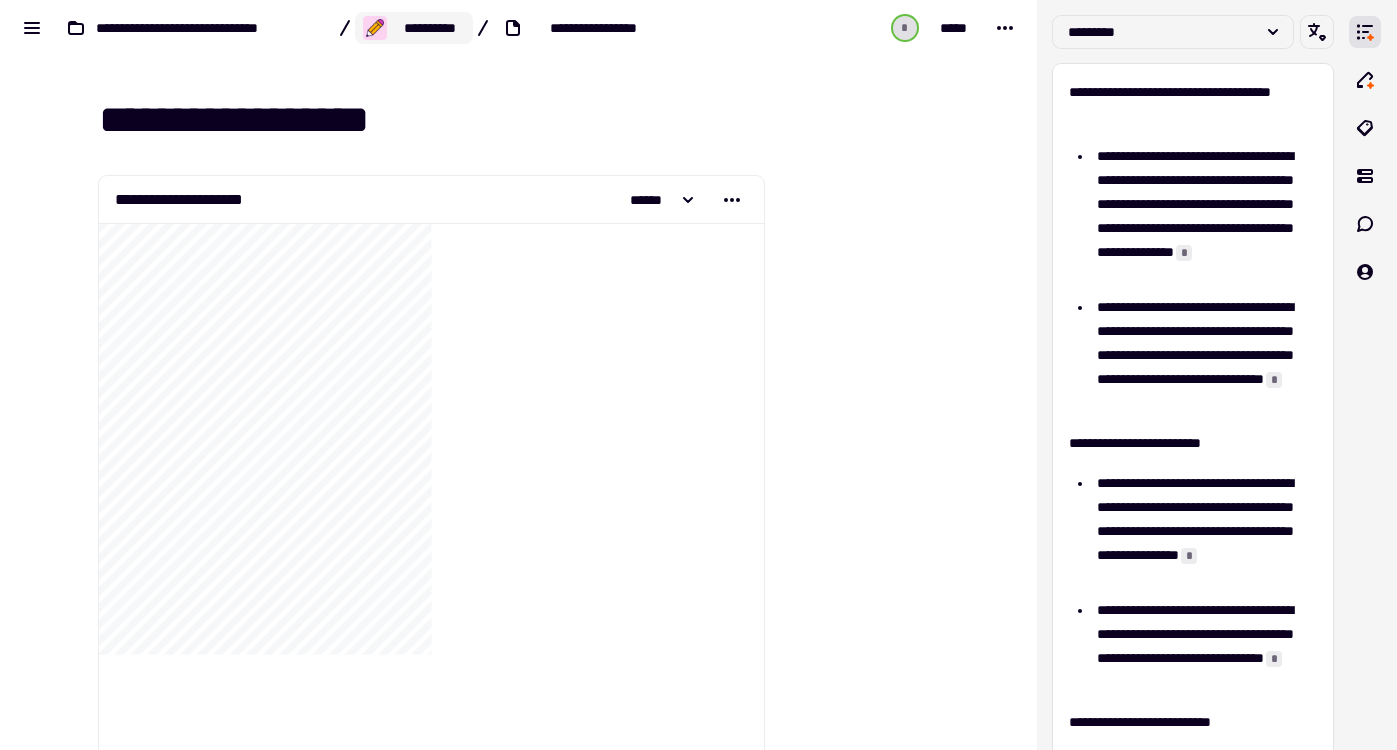 click on "**********" 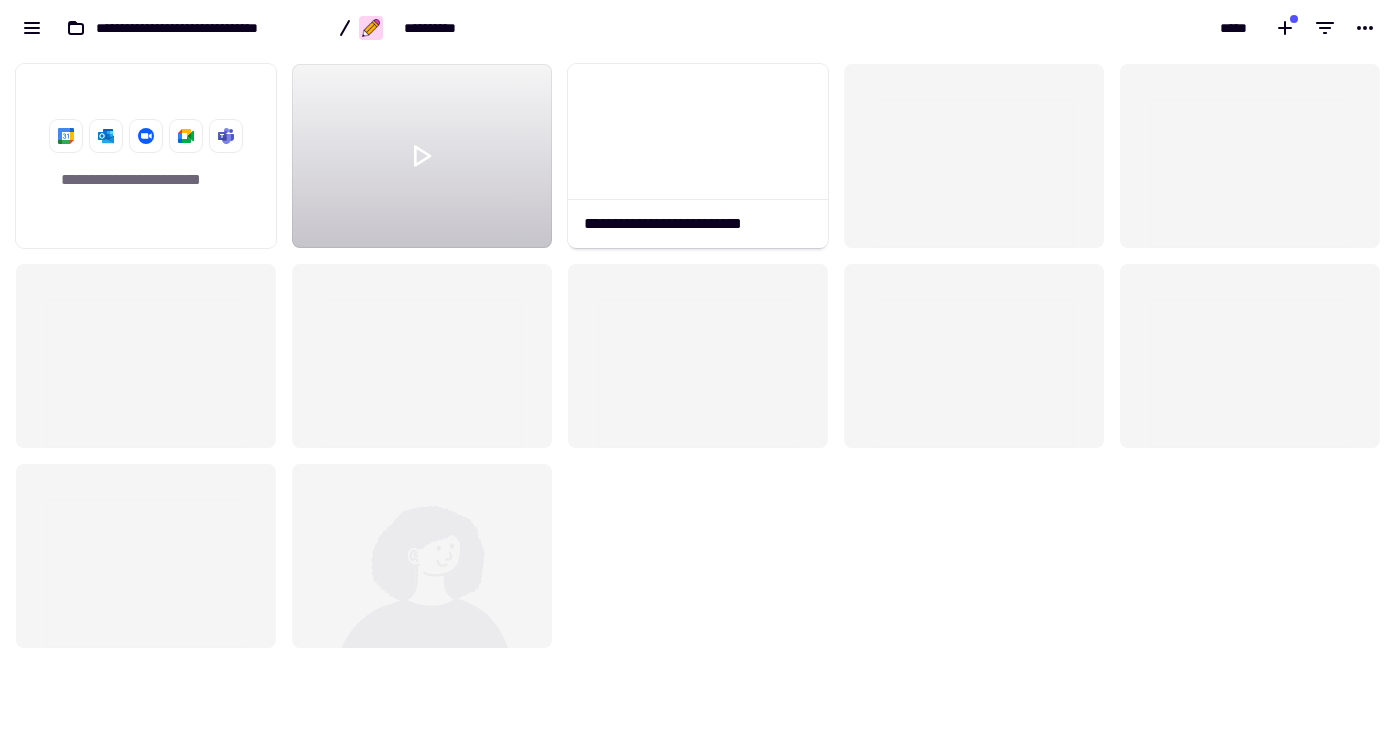 scroll, scrollTop: 1, scrollLeft: 1, axis: both 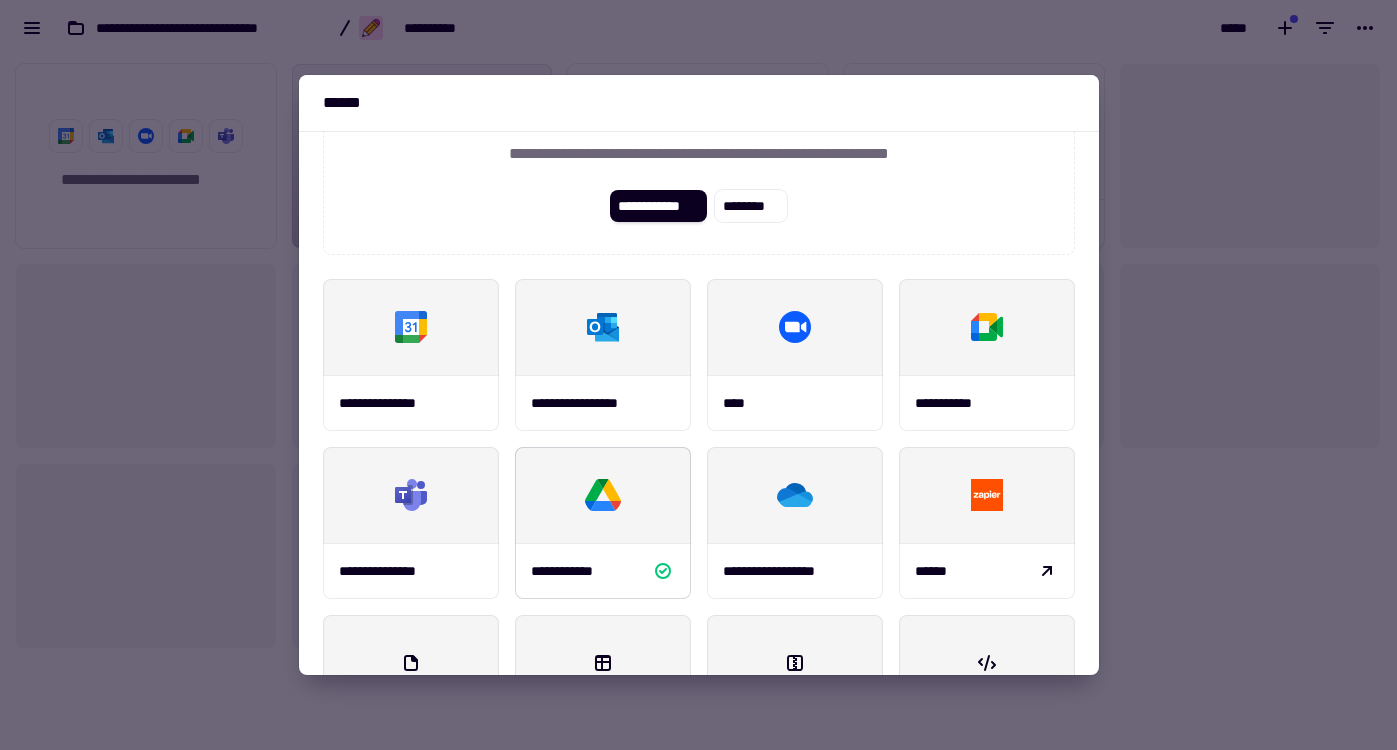 click on "**********" at bounding box center [603, 571] 